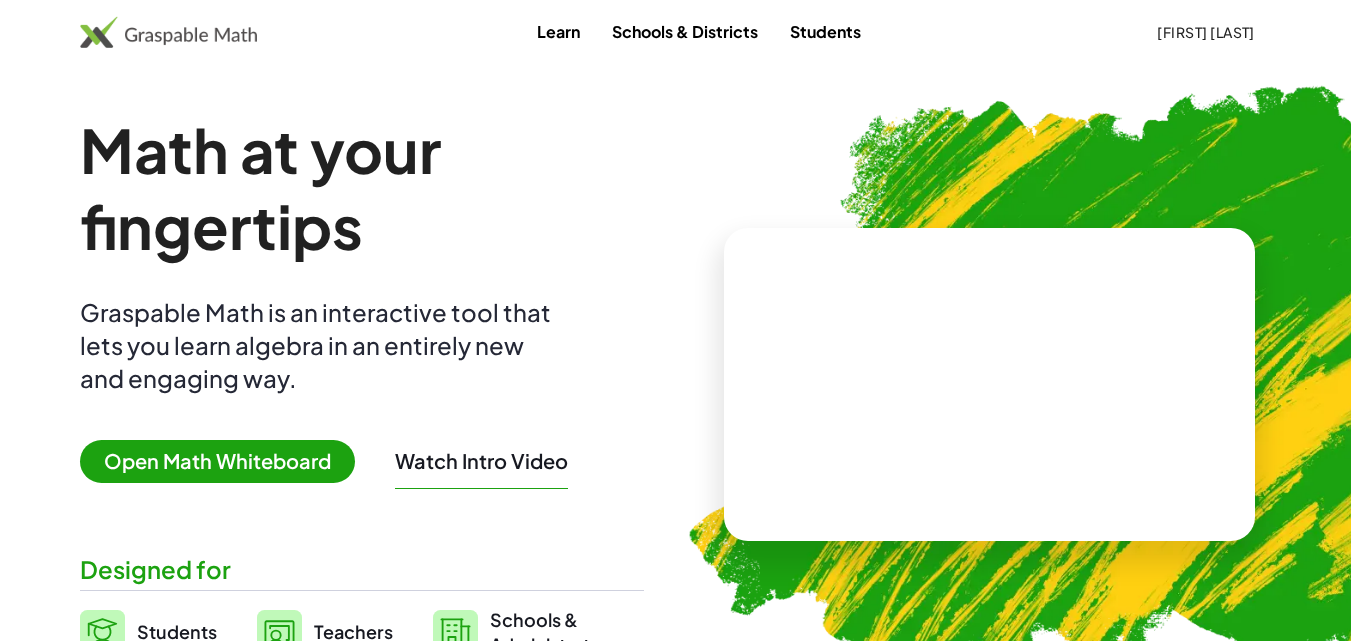 scroll, scrollTop: 0, scrollLeft: 0, axis: both 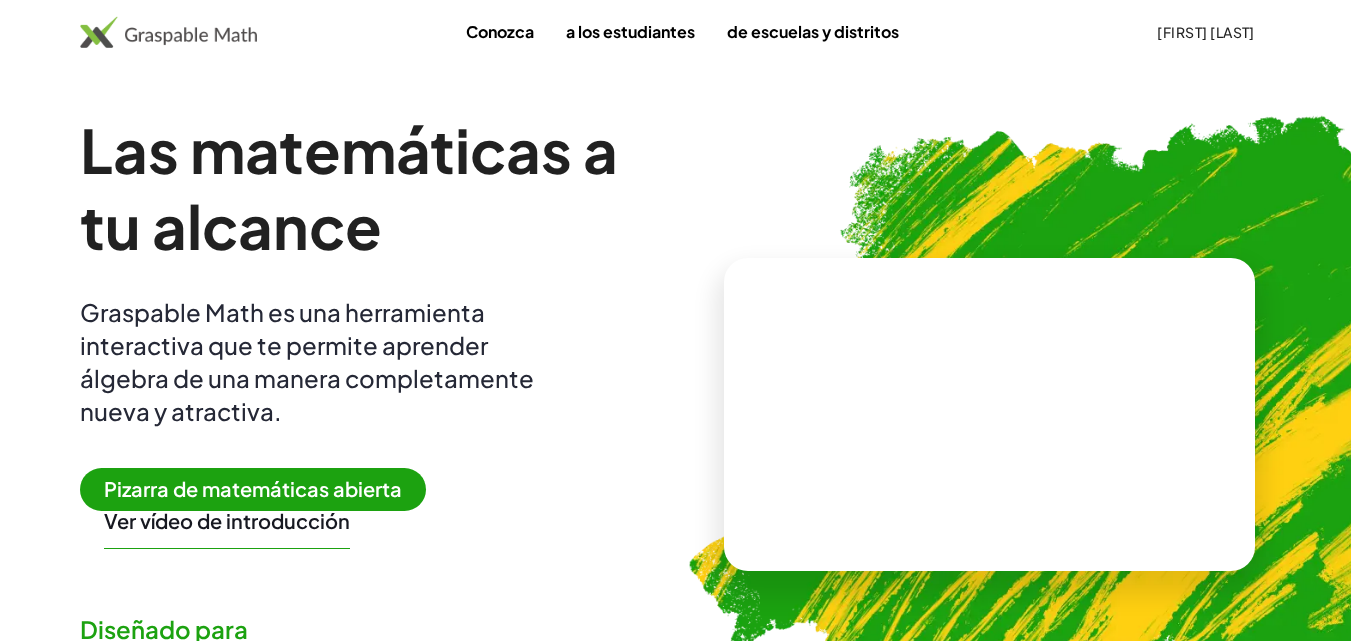 click on "Ver vídeo de introducción" at bounding box center [227, 520] 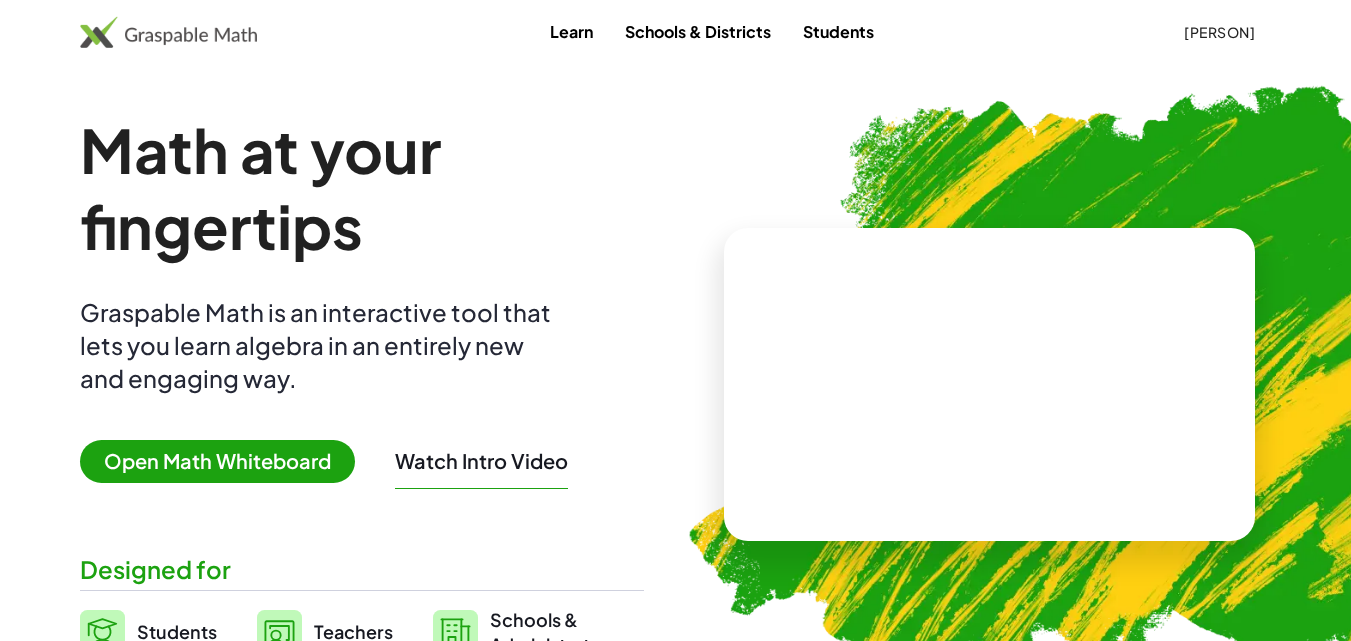 scroll, scrollTop: 0, scrollLeft: 0, axis: both 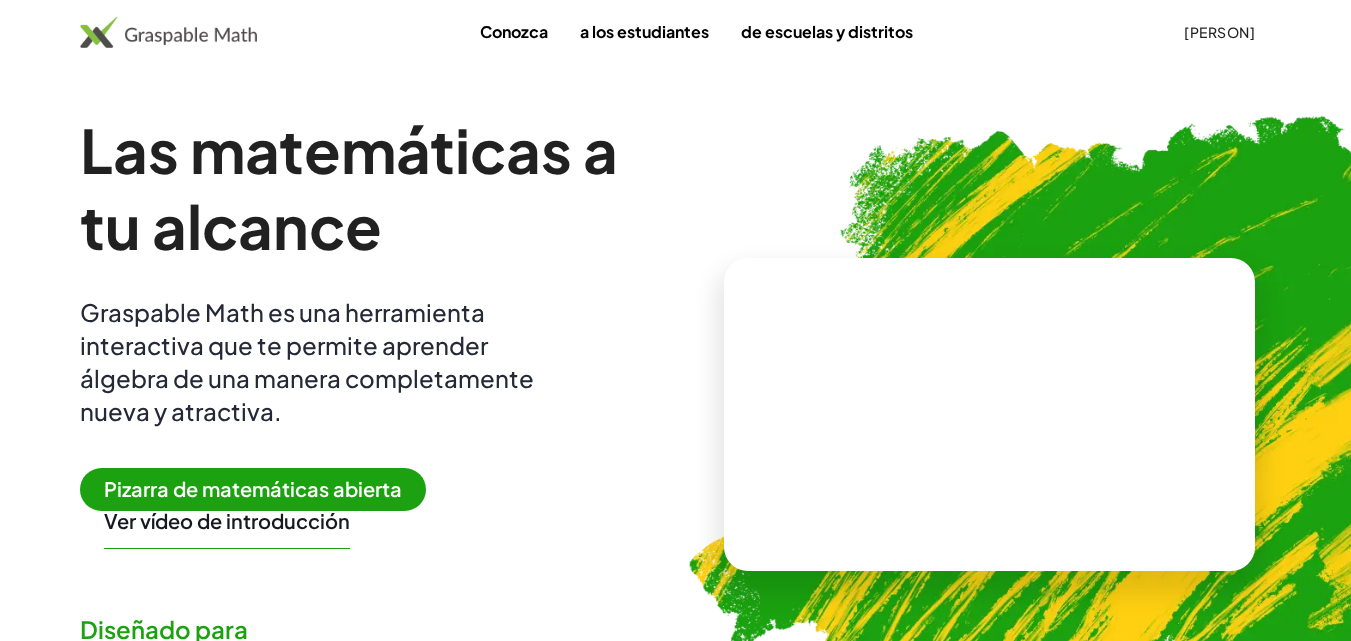 click on "a los estudiantes" at bounding box center [644, 31] 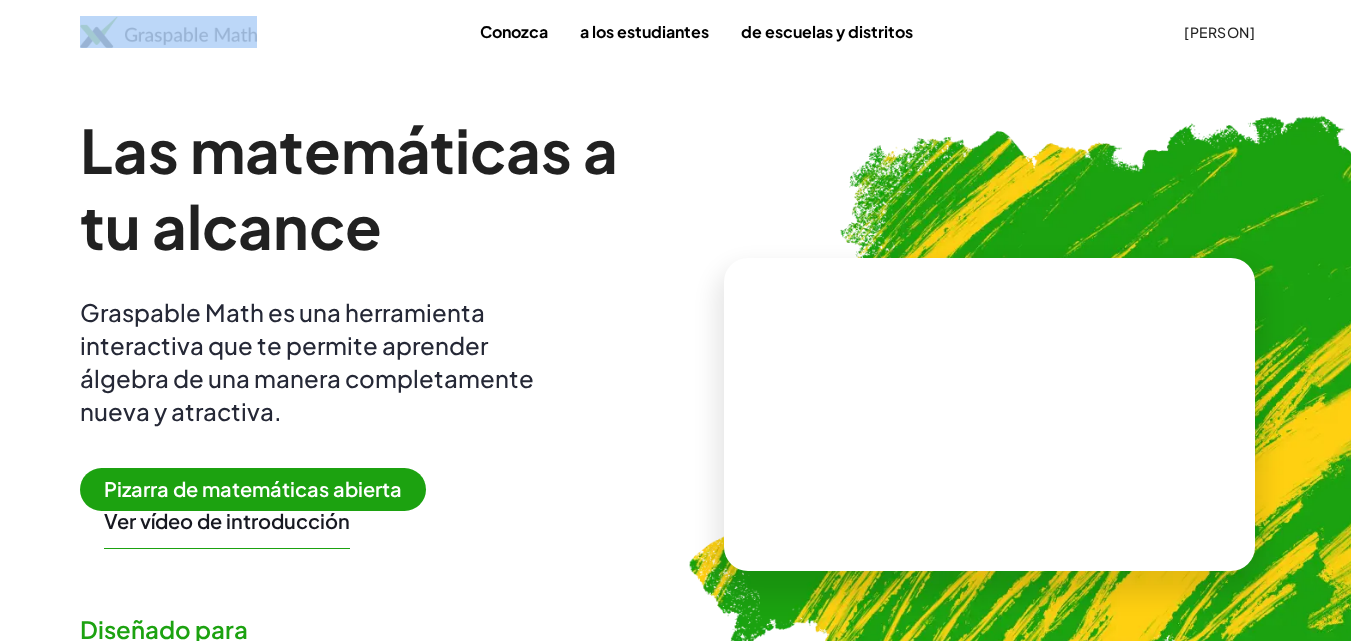 click on "Conozca  a los estudiantes  de escuelas y distritos Arcenio Canaviri" 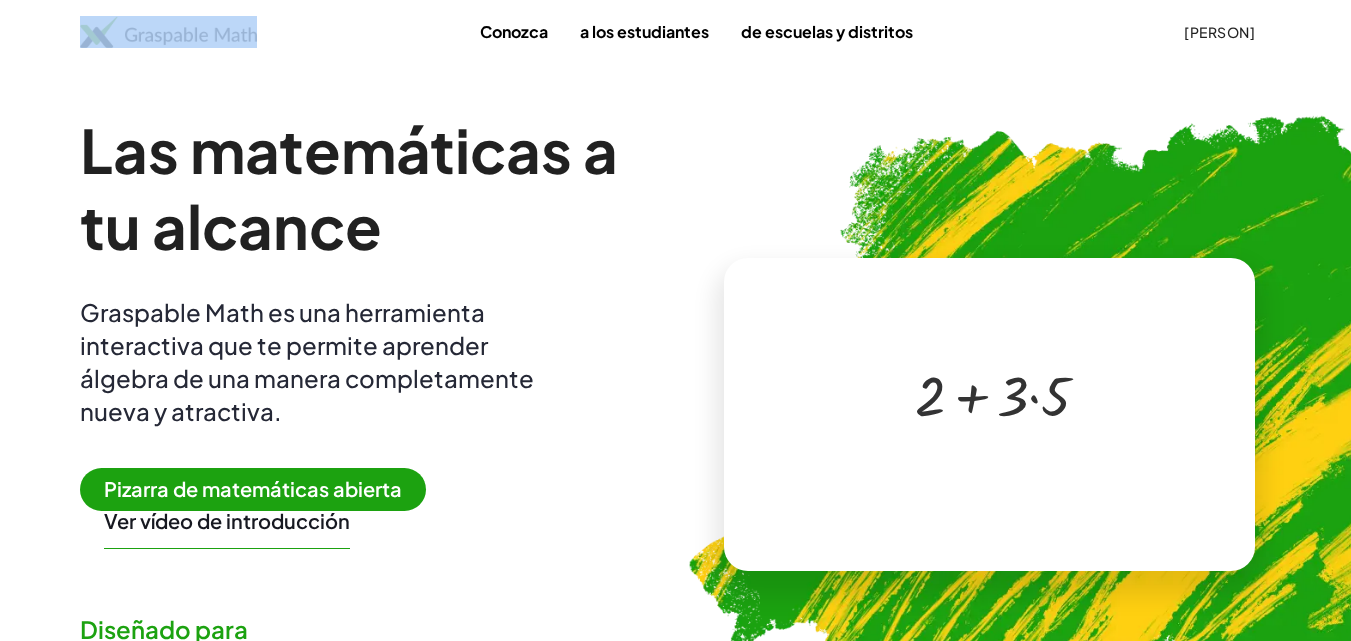 click at bounding box center [993, 394] 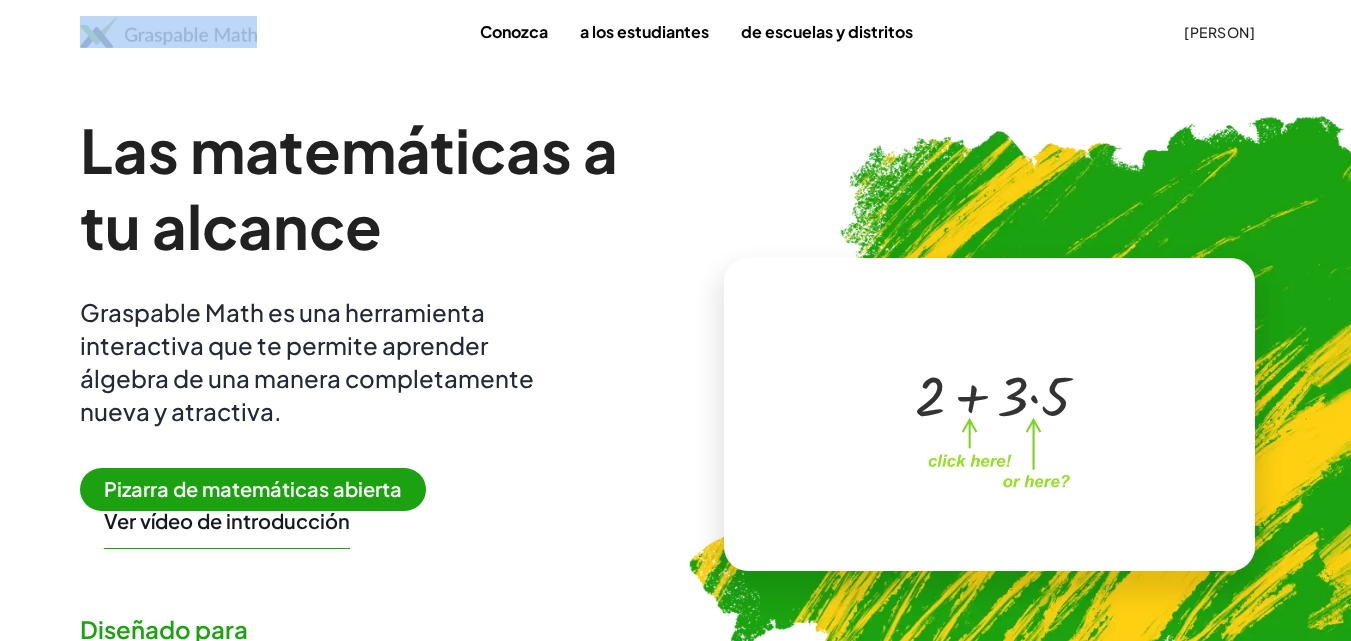 click at bounding box center (985, 394) 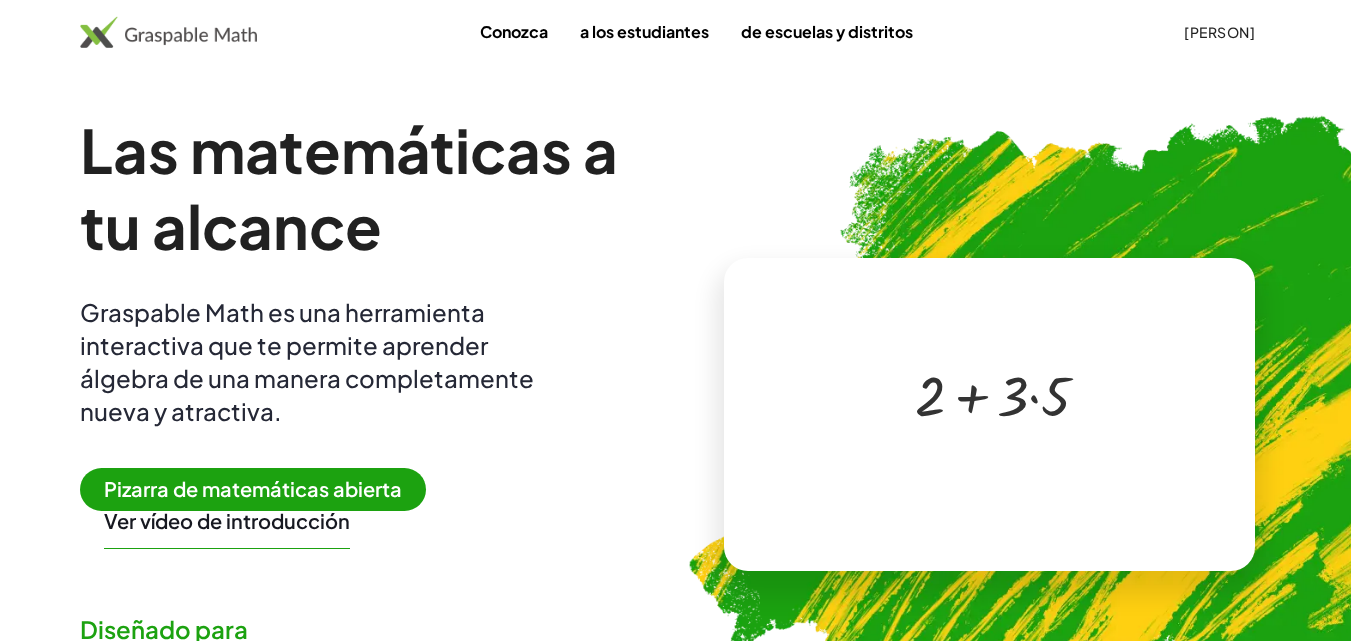 click at bounding box center [985, 394] 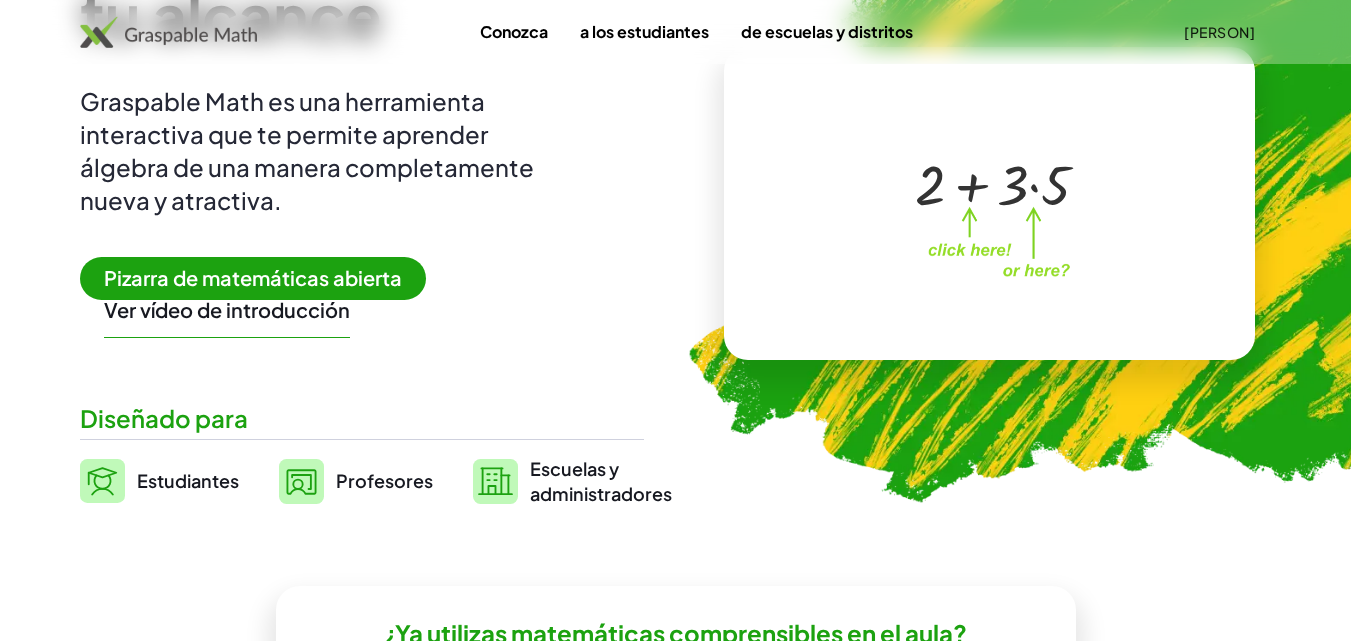 scroll, scrollTop: 169, scrollLeft: 0, axis: vertical 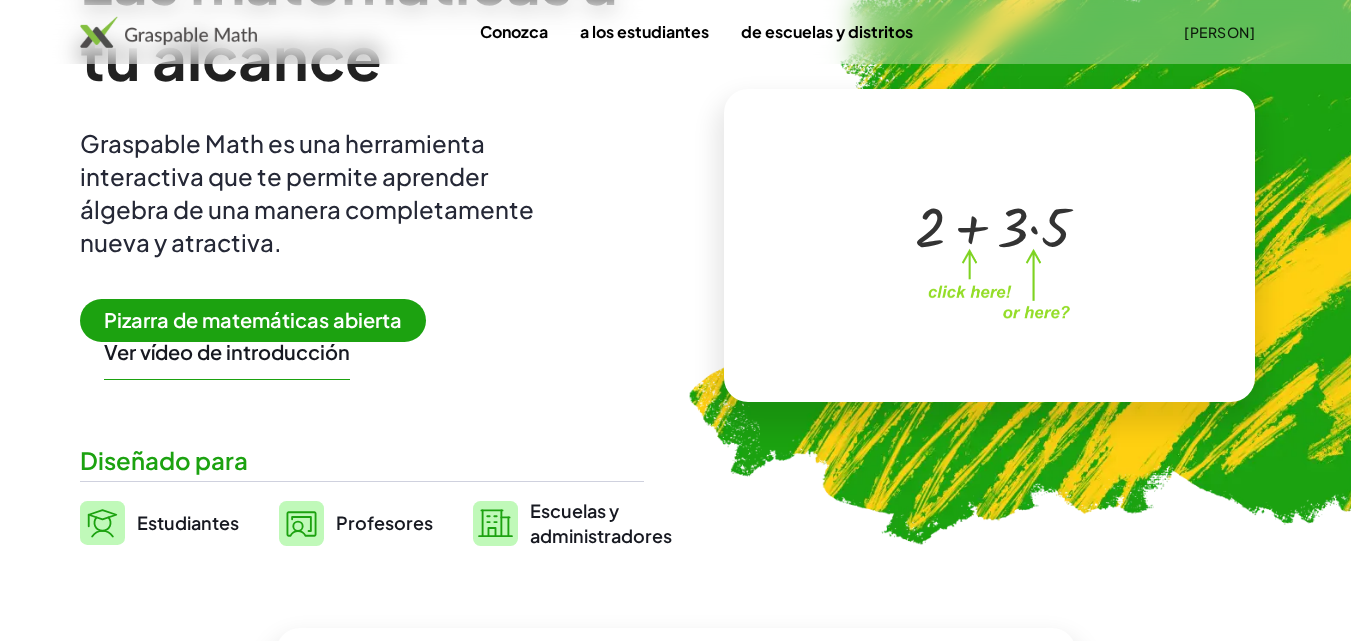 click on "[FIRST] [LAST]" at bounding box center (1219, 32) 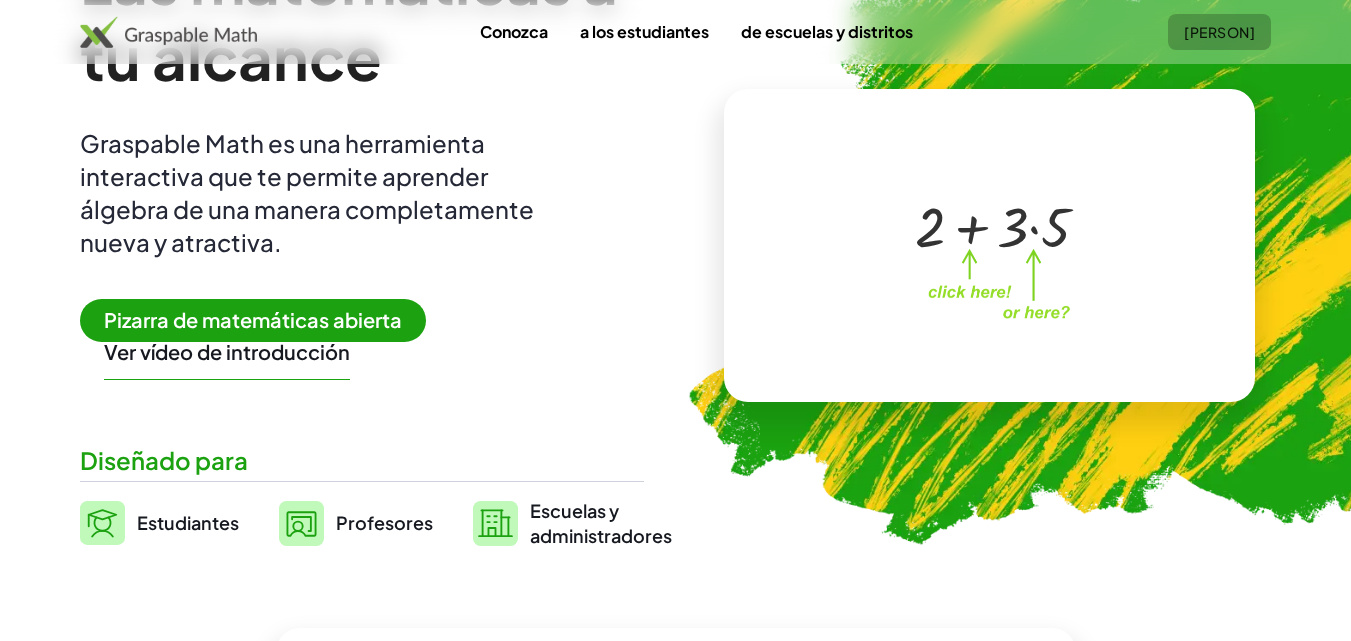 click on "[FIRST] [LAST]" at bounding box center (1219, 32) 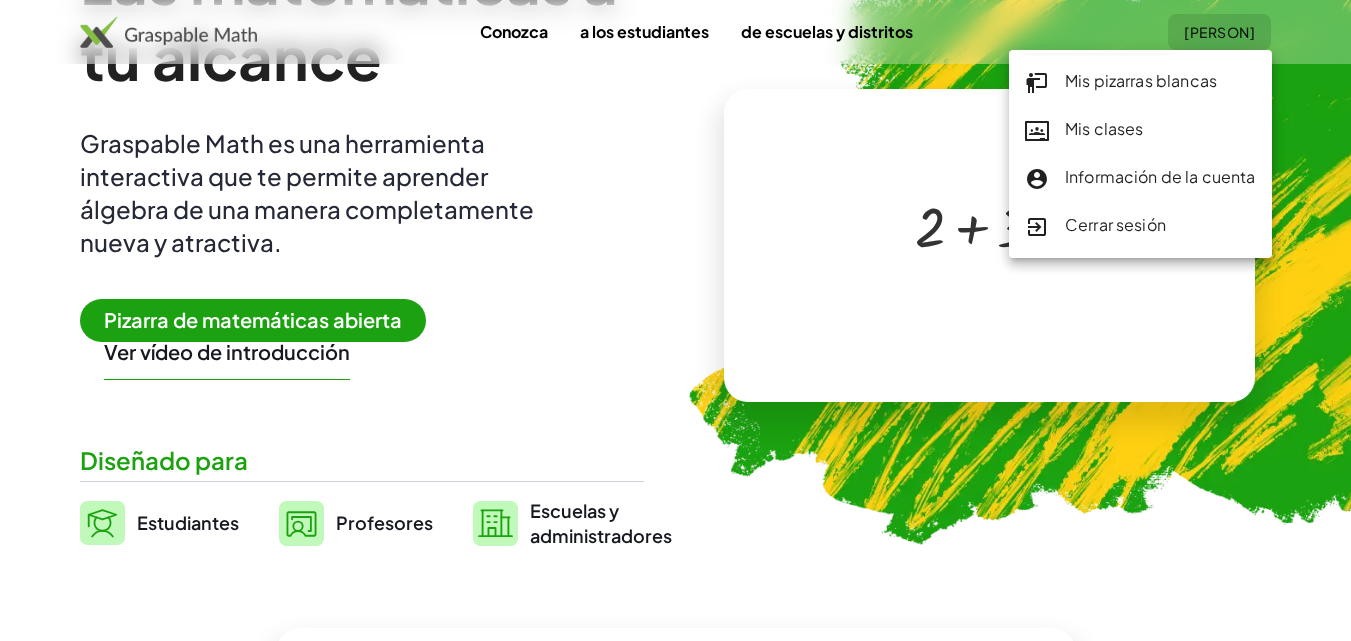 click at bounding box center (985, 225) 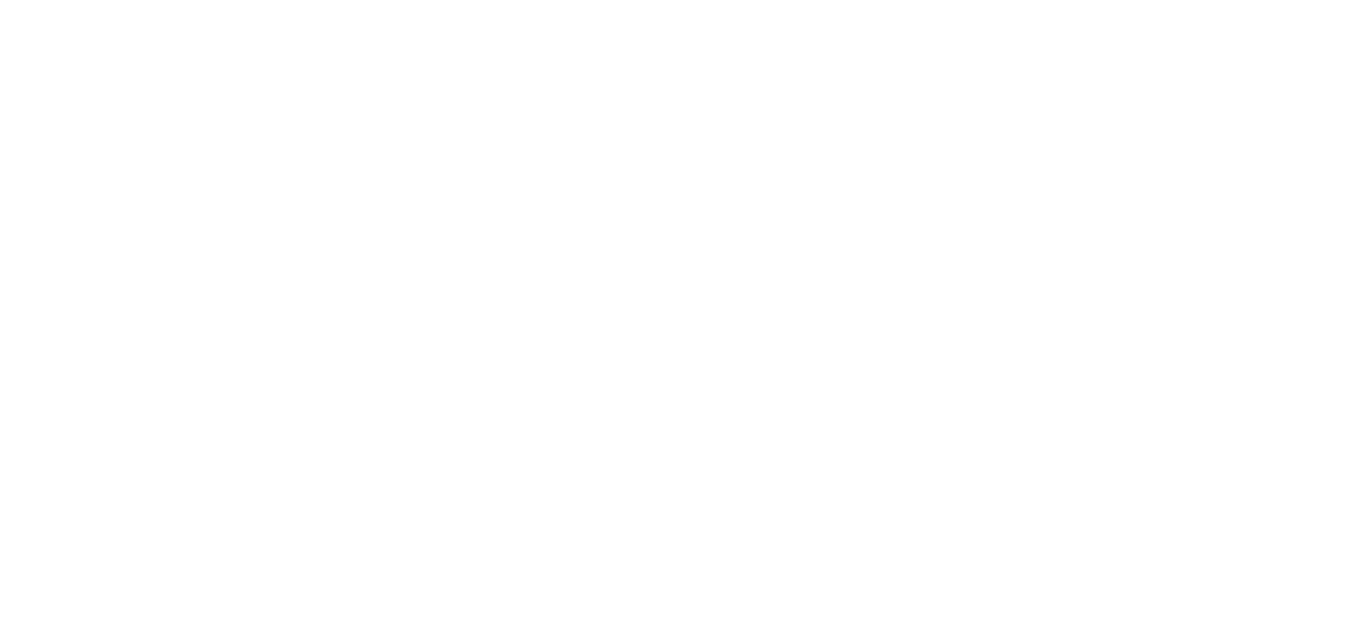 scroll, scrollTop: 0, scrollLeft: 0, axis: both 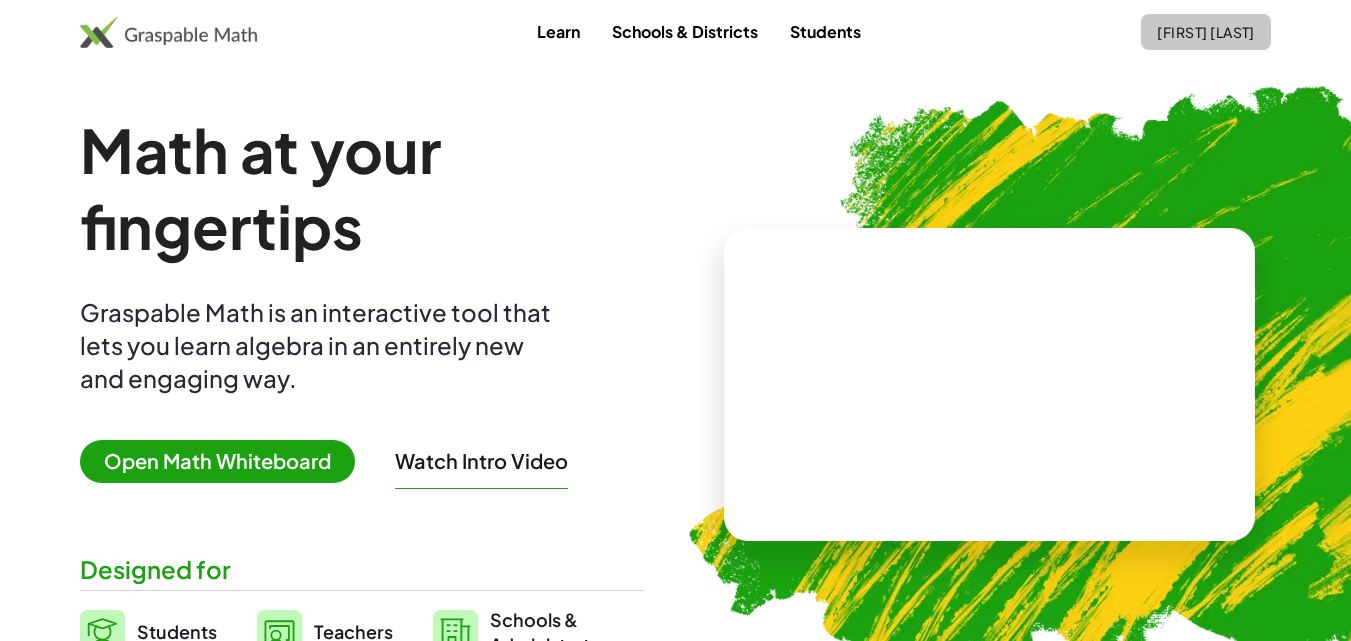 click on "[FIRST] [LAST]" 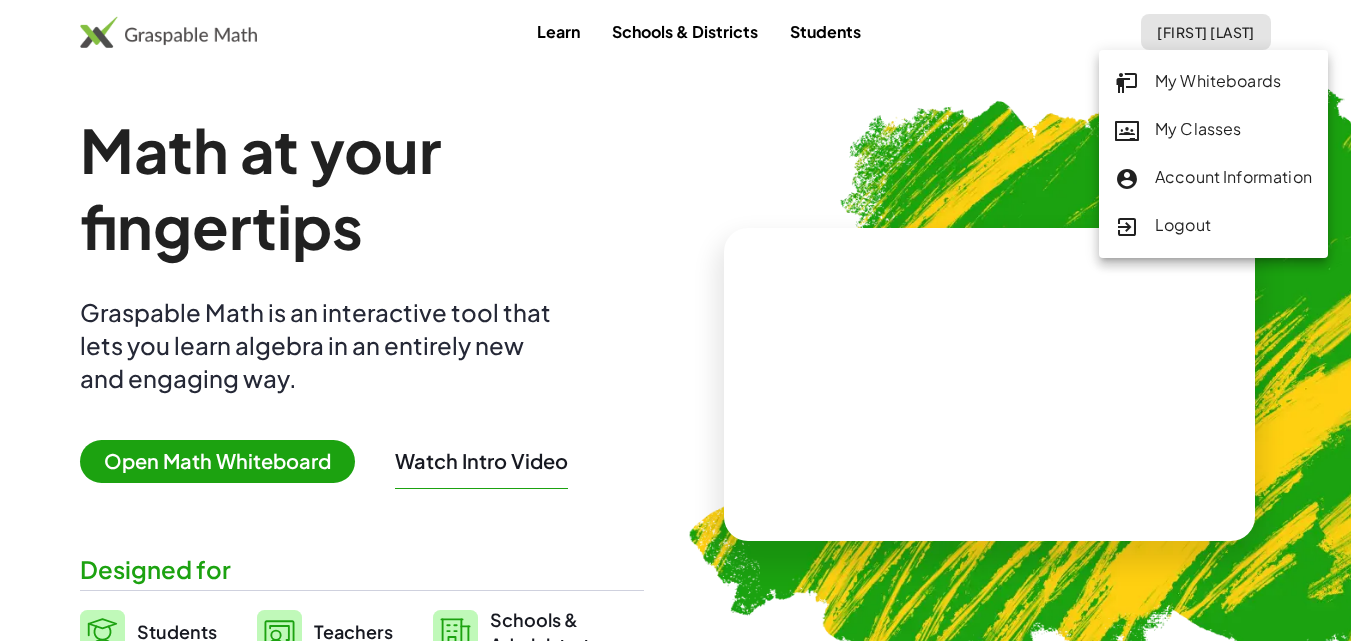 click on "[FIRST] [LAST]" 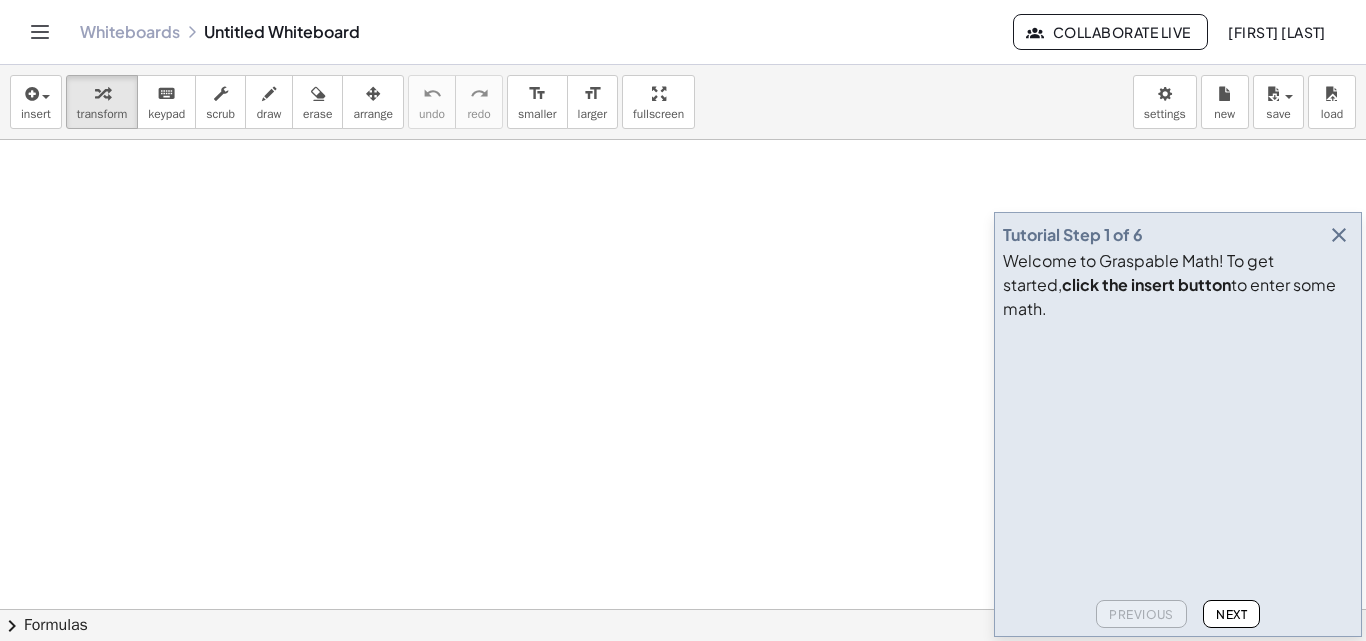 scroll, scrollTop: 0, scrollLeft: 0, axis: both 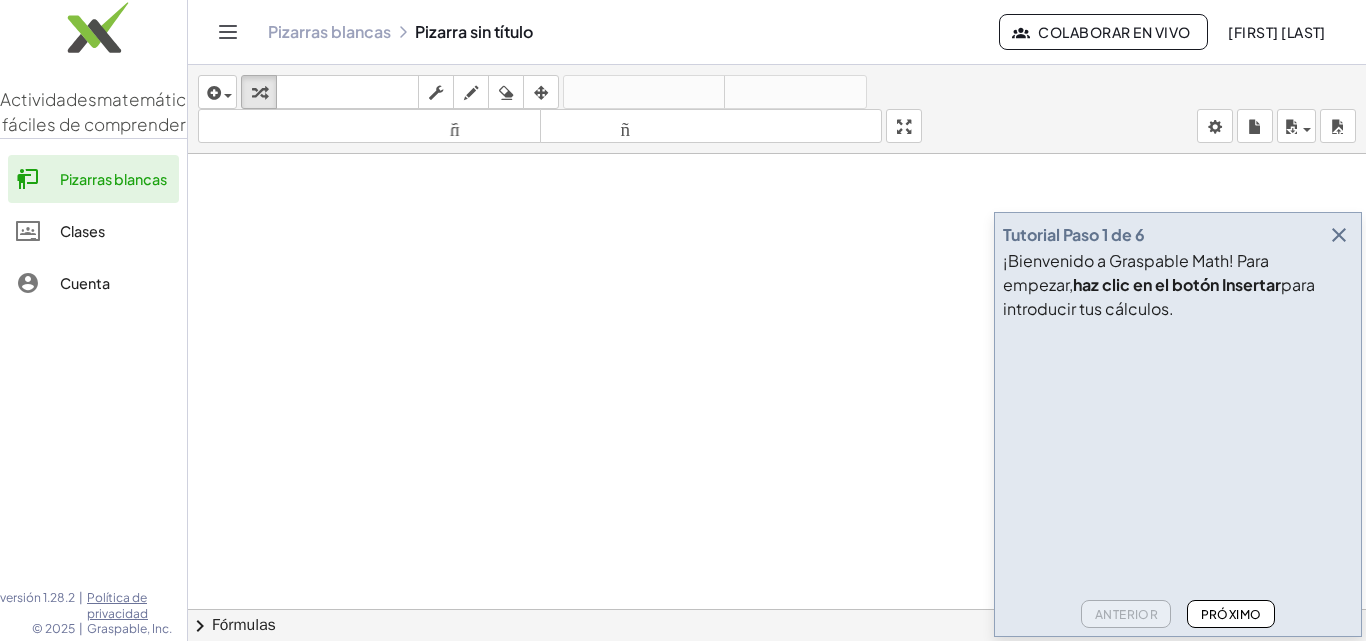 click 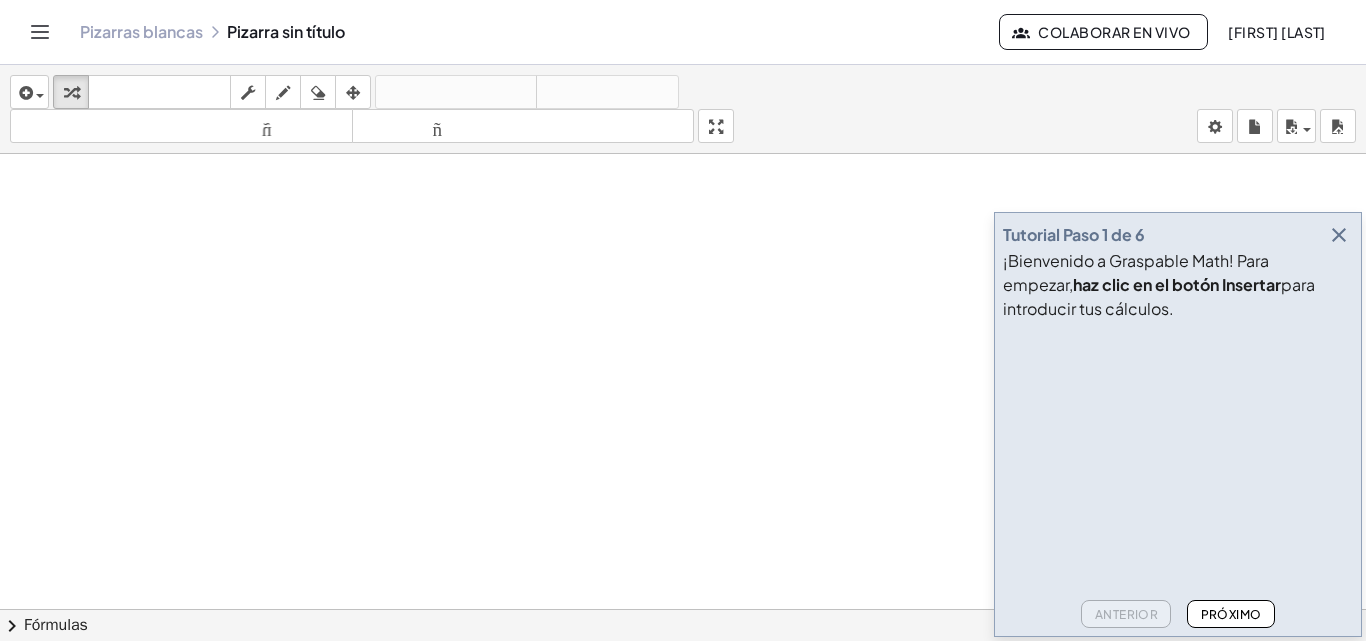click 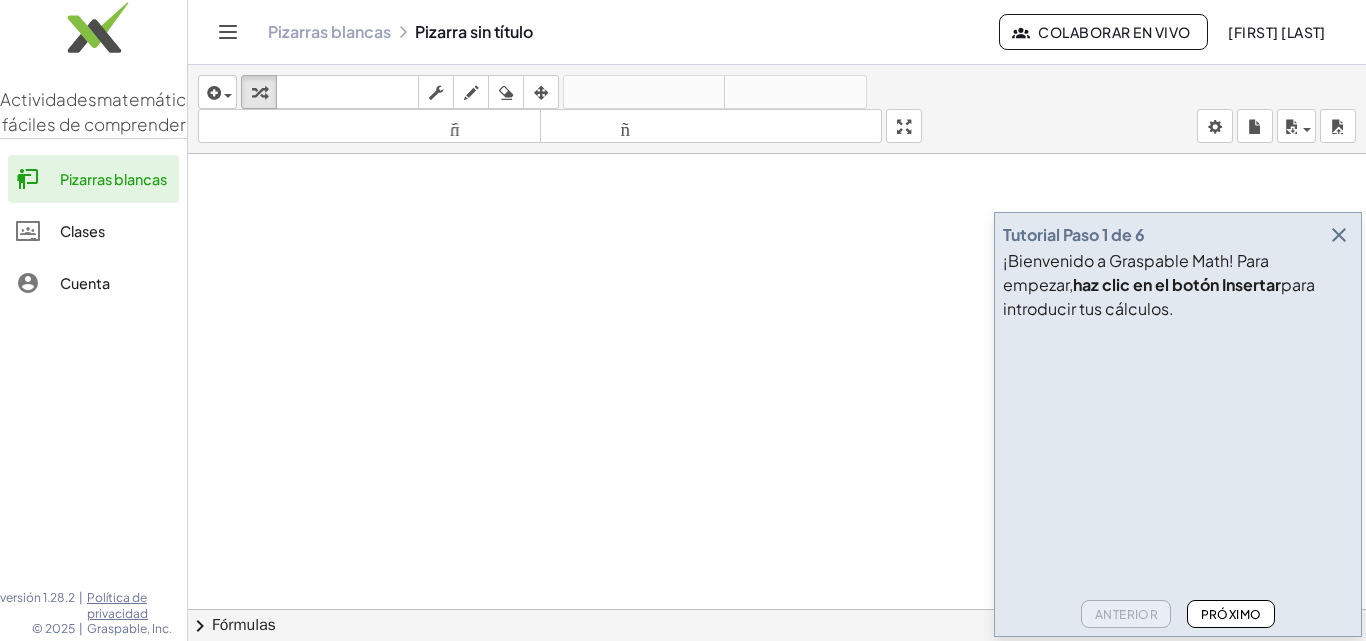 click on "Pizarras blancas Pizarra sin título" at bounding box center (633, 32) 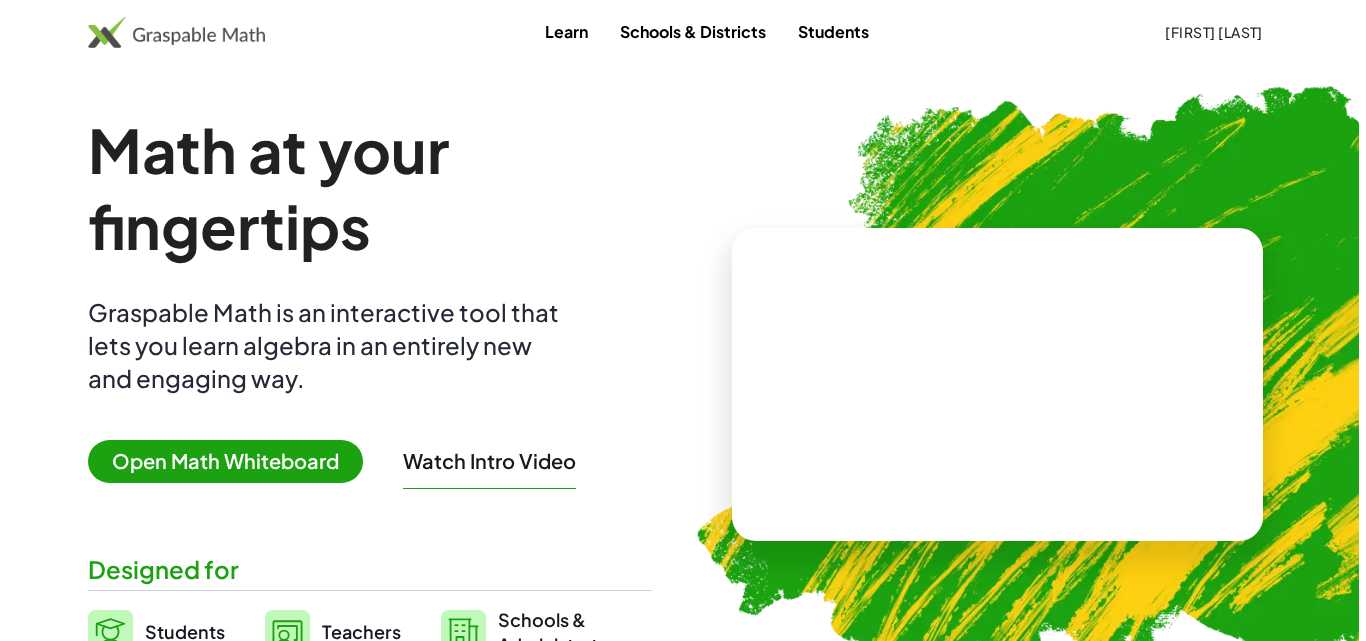 scroll, scrollTop: 0, scrollLeft: 0, axis: both 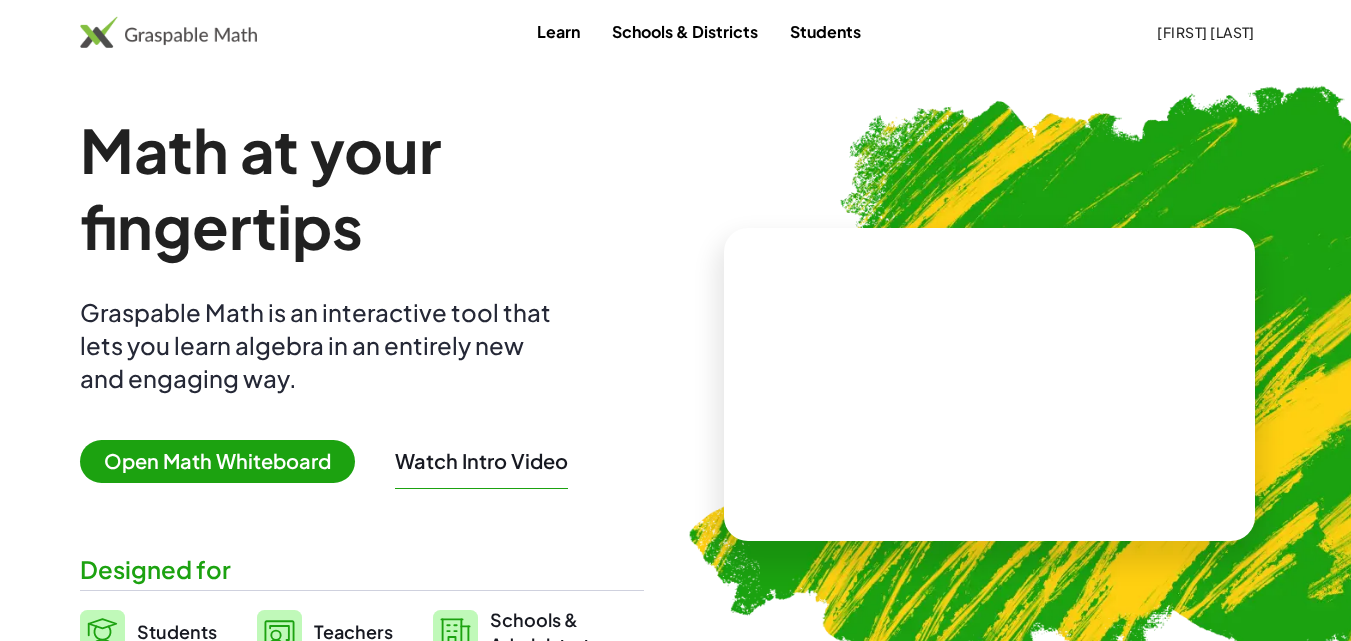 click on "Open Math Whiteboard" at bounding box center (217, 461) 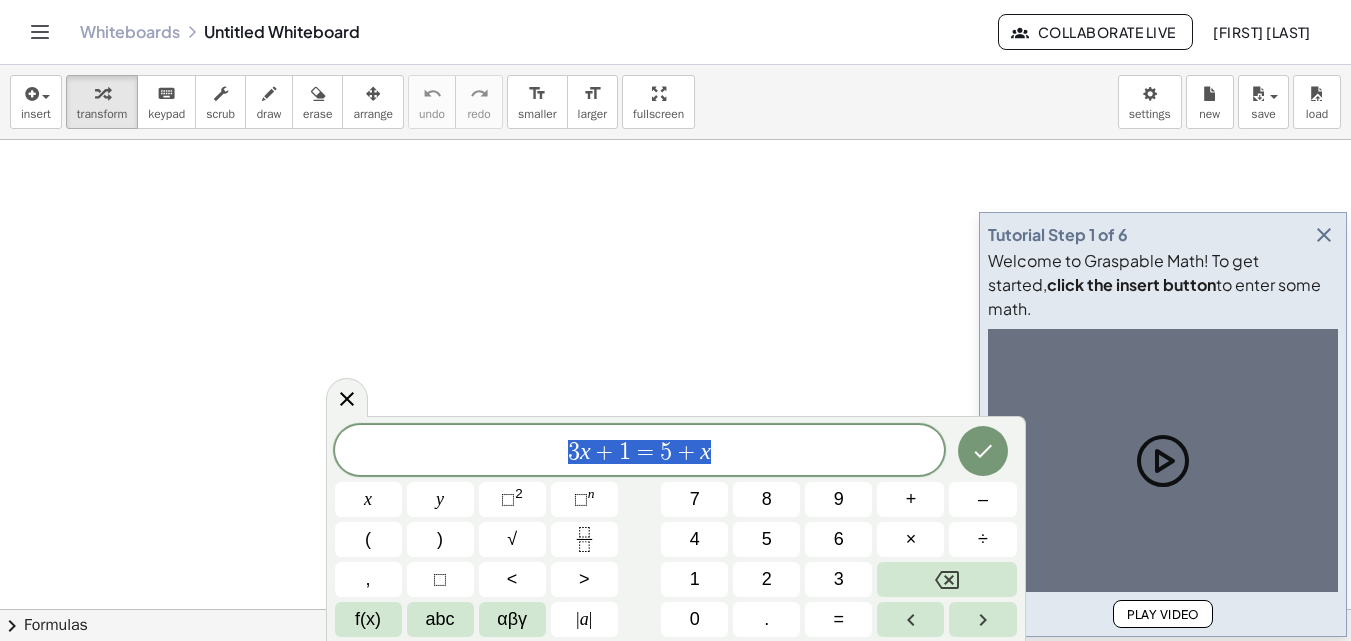 click at bounding box center (675, 674) 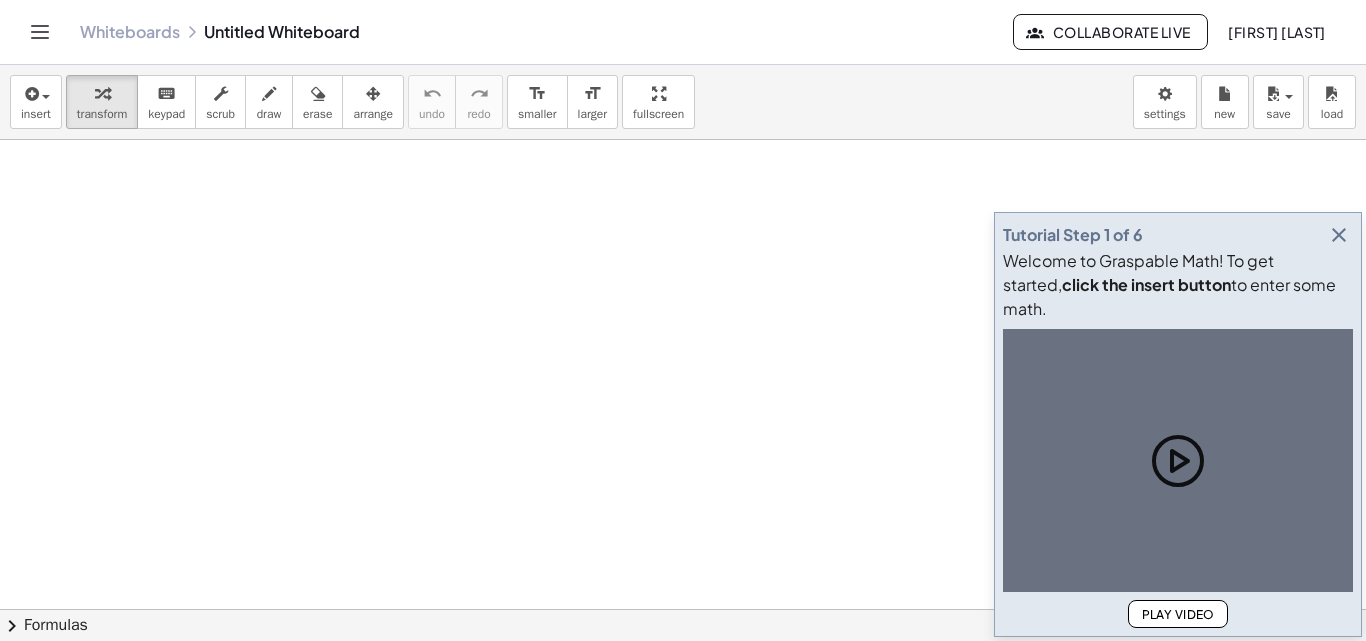 click on "insert select one: Math Expression Function Text Youtube Video Graphing Geometry Geometry 3D transform keyboard keypad scrub draw erase arrange undo undo redo redo format_size smaller format_size larger fullscreen load   save new settings" at bounding box center [683, 102] 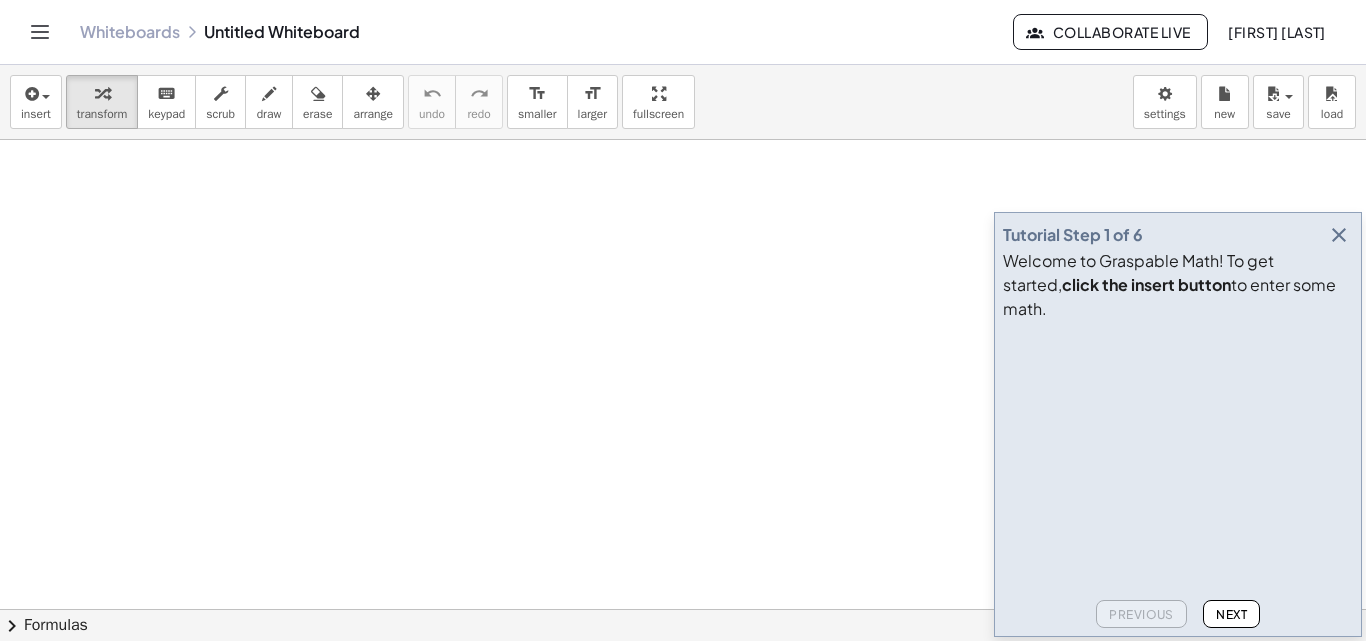 click on "insert select one: Math Expression Function Text Youtube Video Graphing Geometry Geometry 3D transform keyboard keypad scrub draw erase arrange undo undo redo redo format_size smaller format_size larger fullscreen load   save new settings" at bounding box center (683, 102) 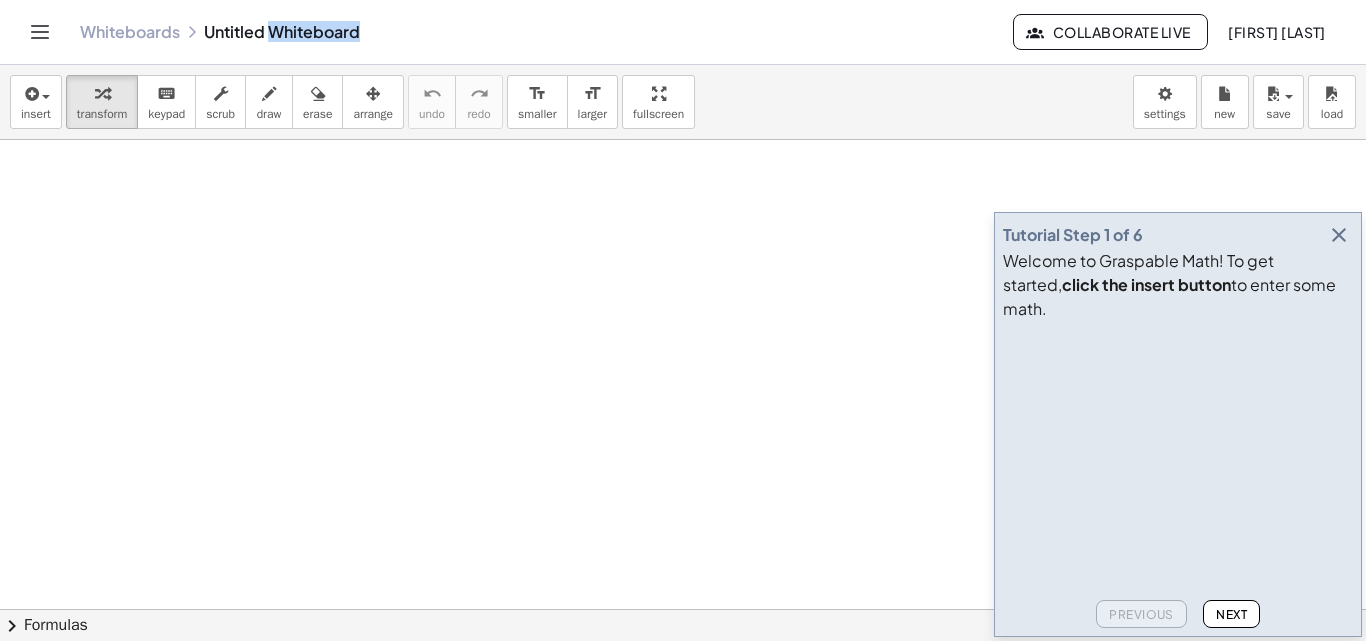 click on "Whiteboards Untitled Whiteboard" at bounding box center [546, 32] 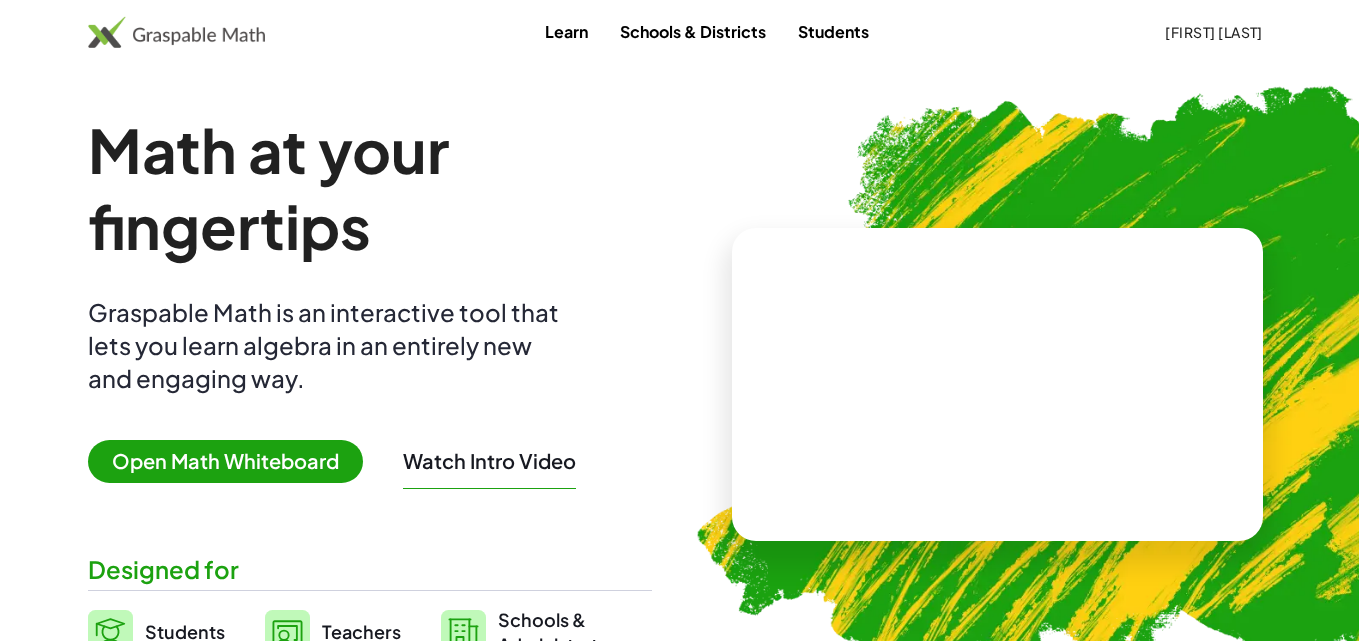 scroll, scrollTop: 0, scrollLeft: 0, axis: both 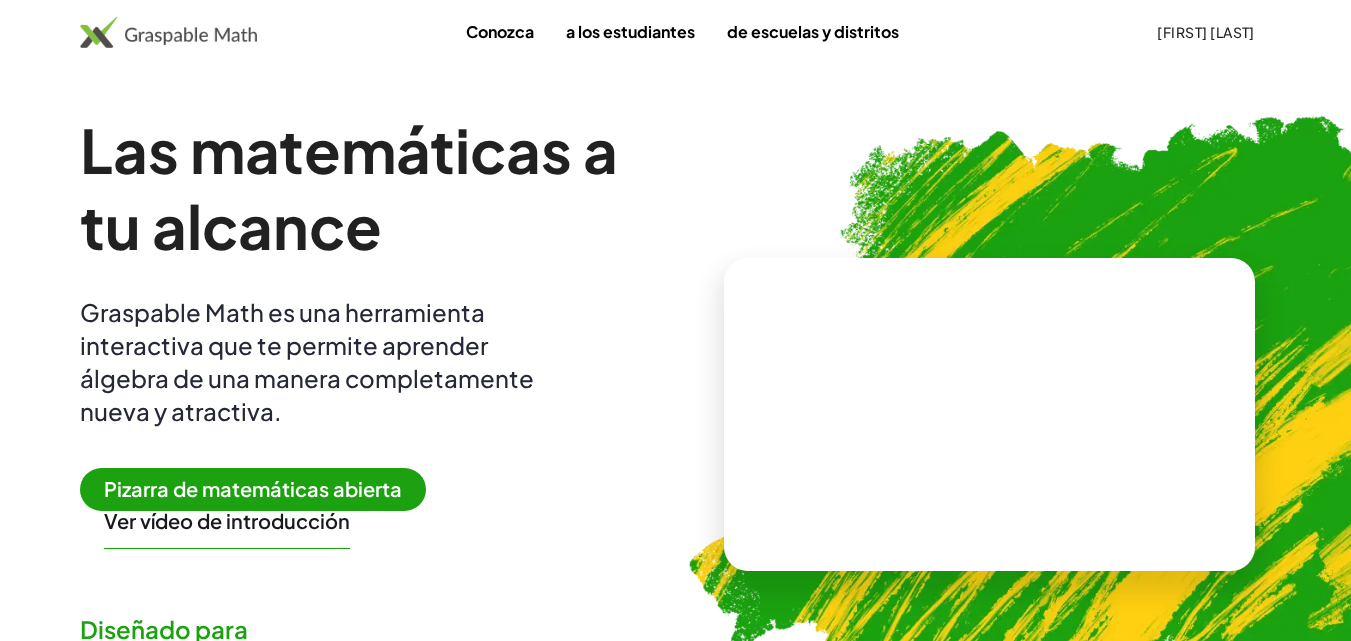 click at bounding box center (168, 32) 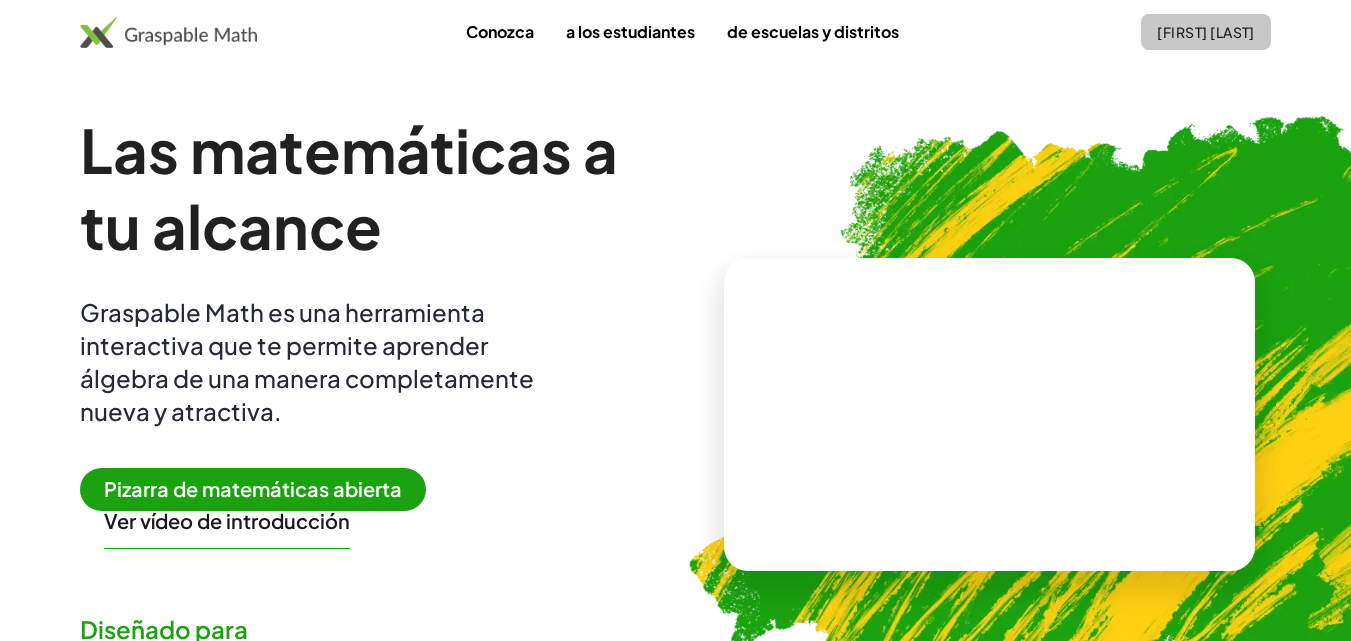click on "[FIRST] [LAST]" at bounding box center [1206, 32] 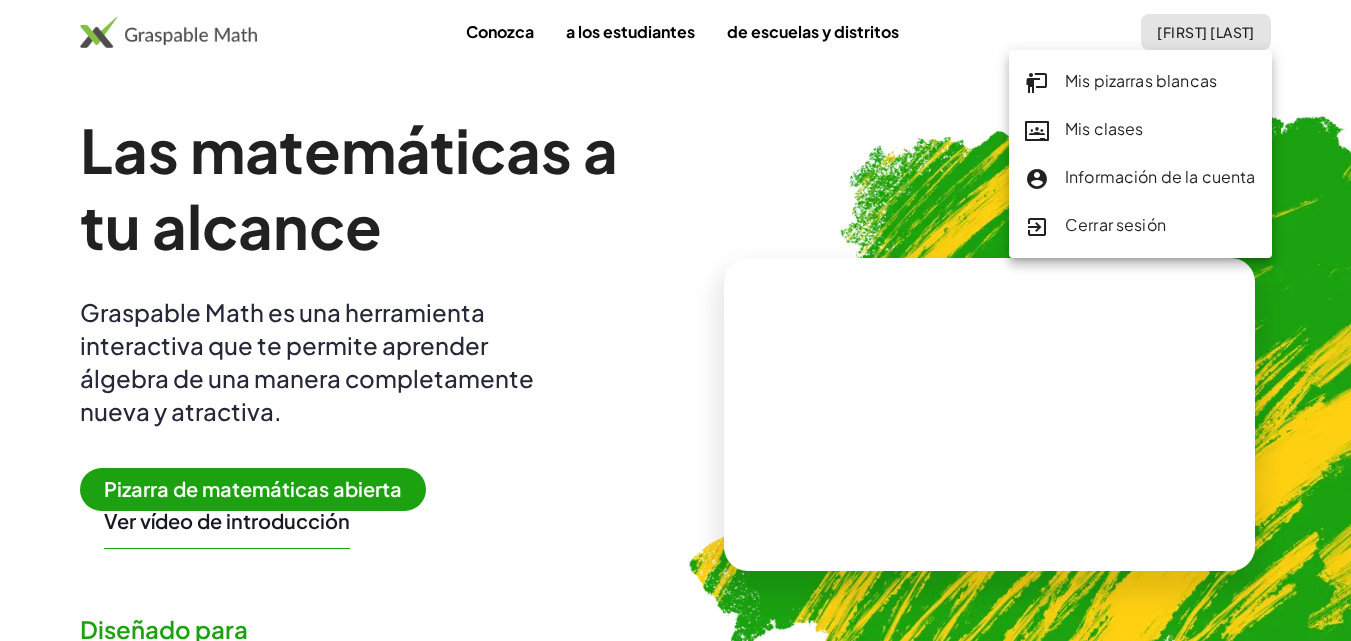 click on "[FIRST] [LAST]" at bounding box center [1206, 32] 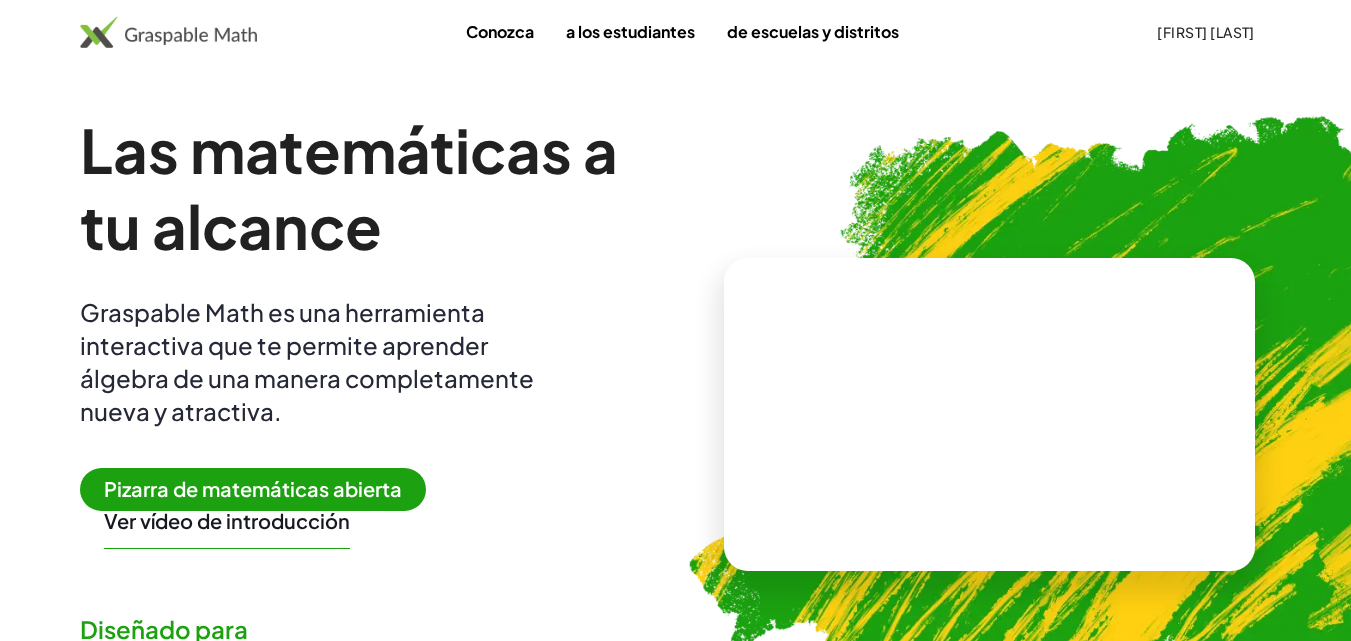 click on "Pizarra de matemáticas abierta" at bounding box center [253, 488] 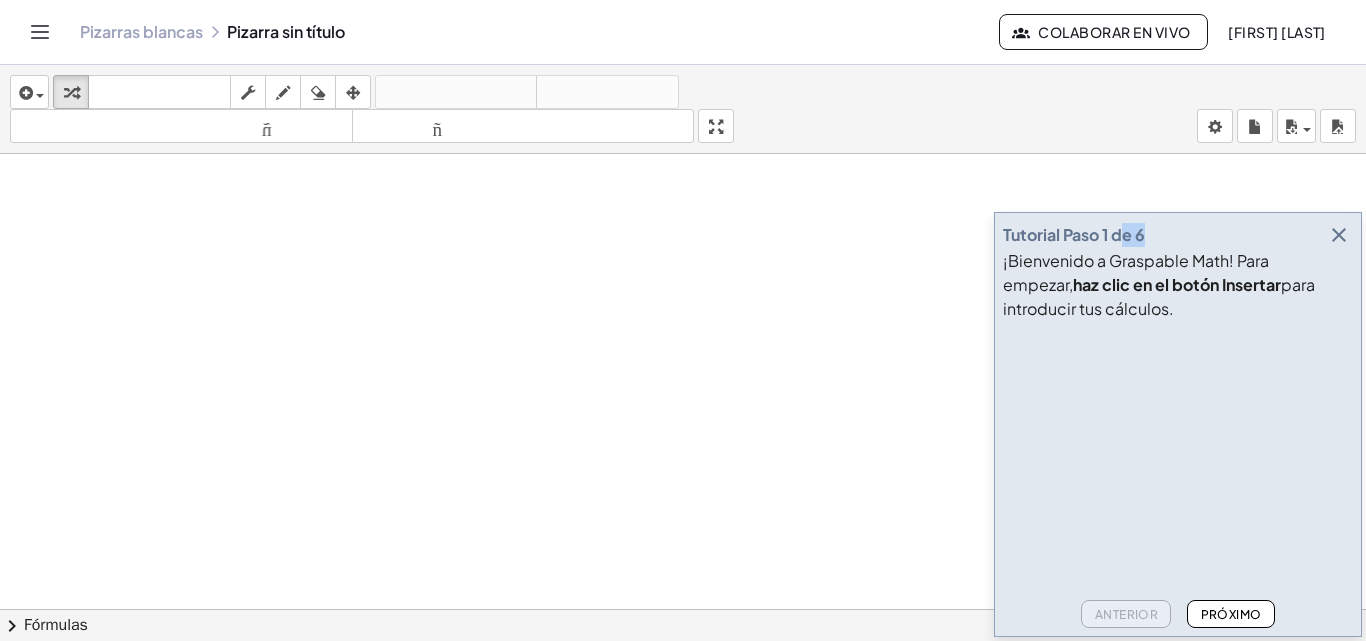 drag, startPoint x: 1223, startPoint y: 231, endPoint x: 1130, endPoint y: 212, distance: 94.92102 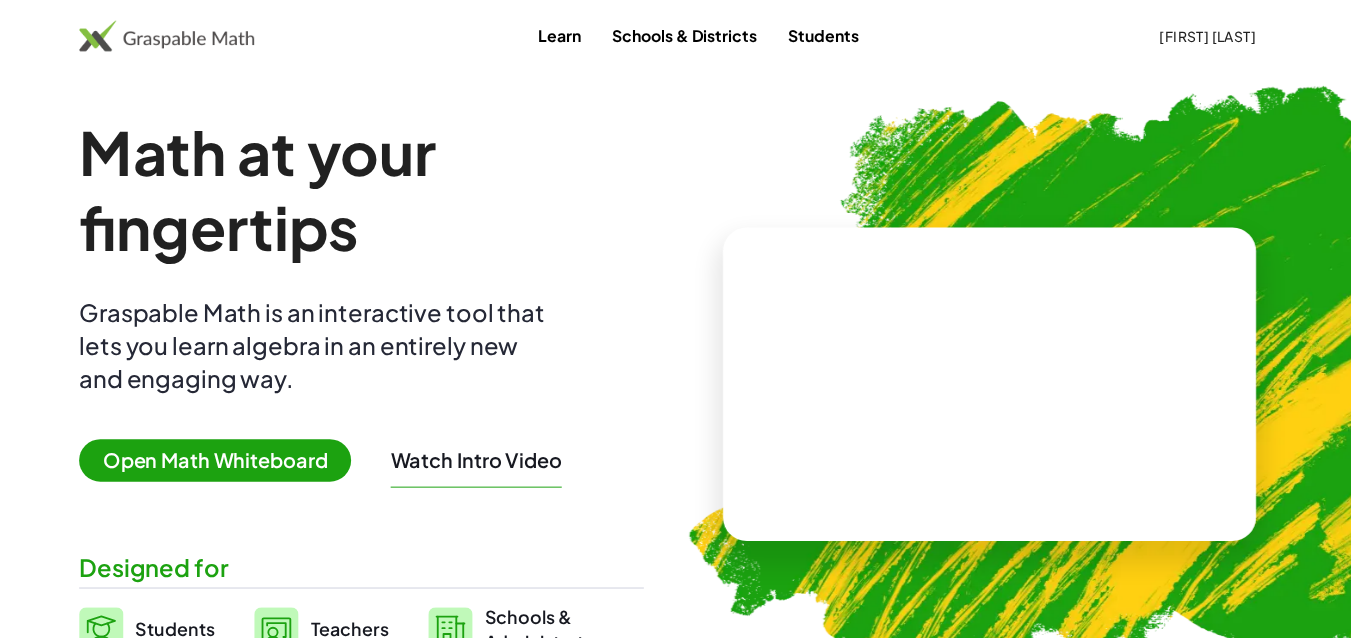 scroll, scrollTop: 0, scrollLeft: 0, axis: both 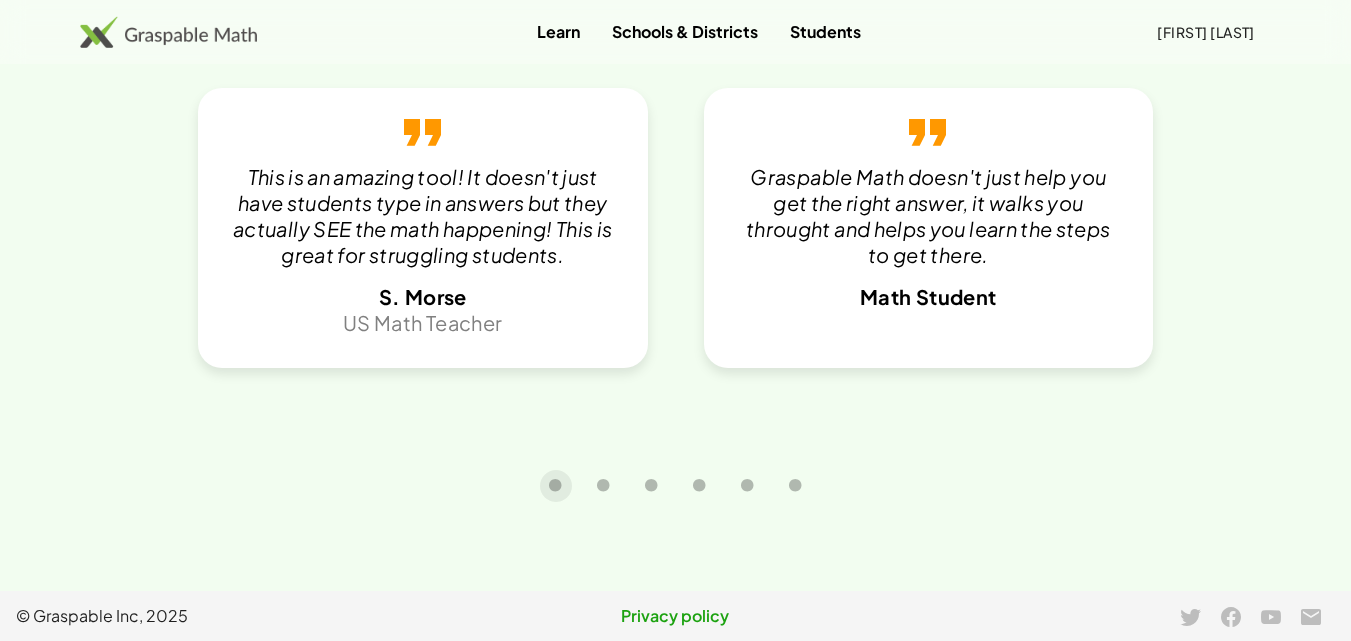 click on "Privacy policy" at bounding box center [676, 616] 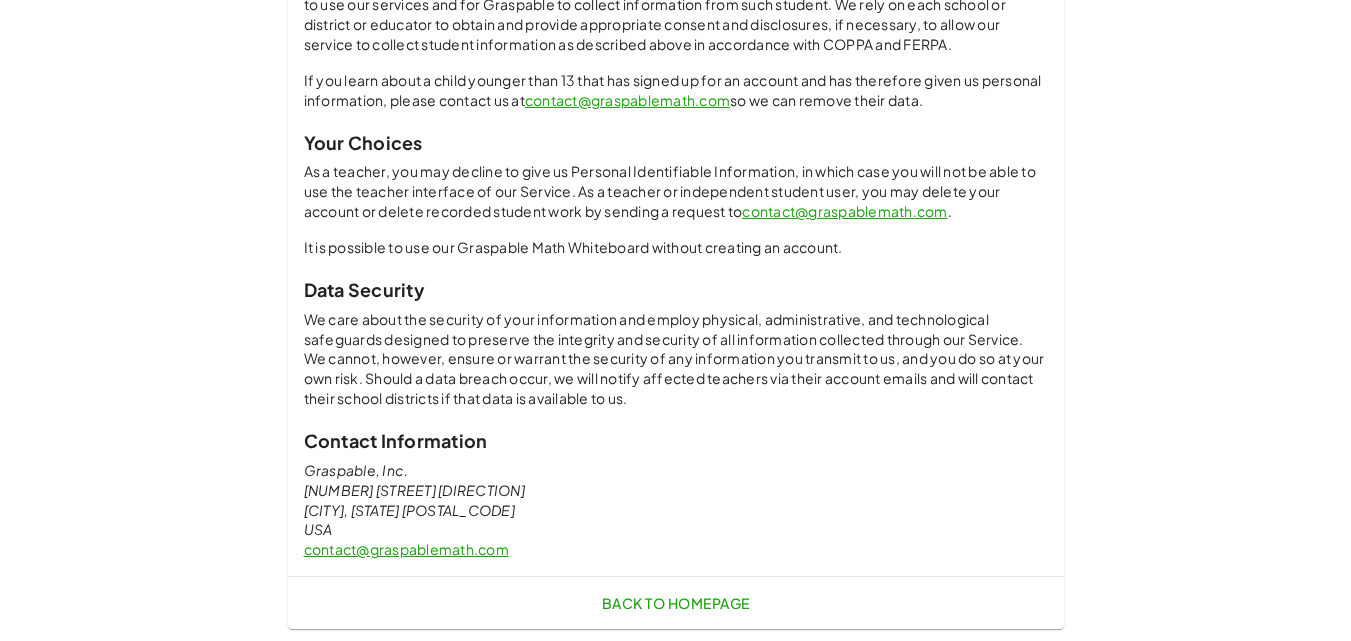 scroll, scrollTop: 0, scrollLeft: 0, axis: both 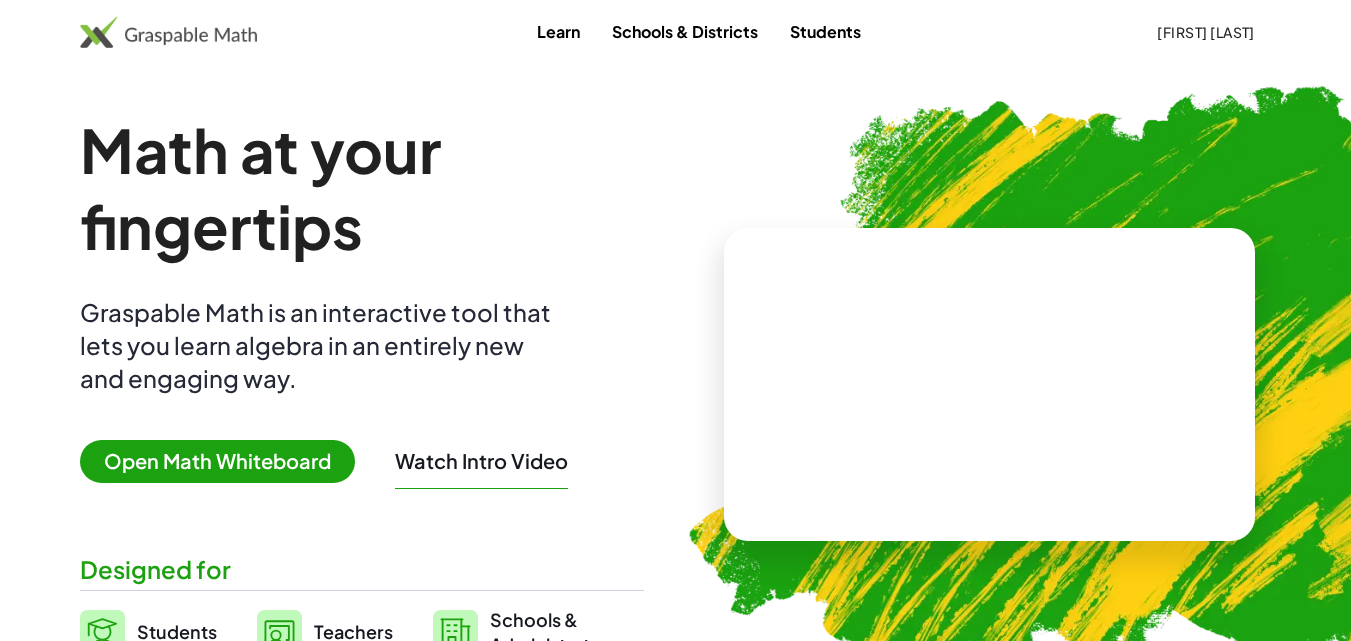 click on "Students" at bounding box center [825, 31] 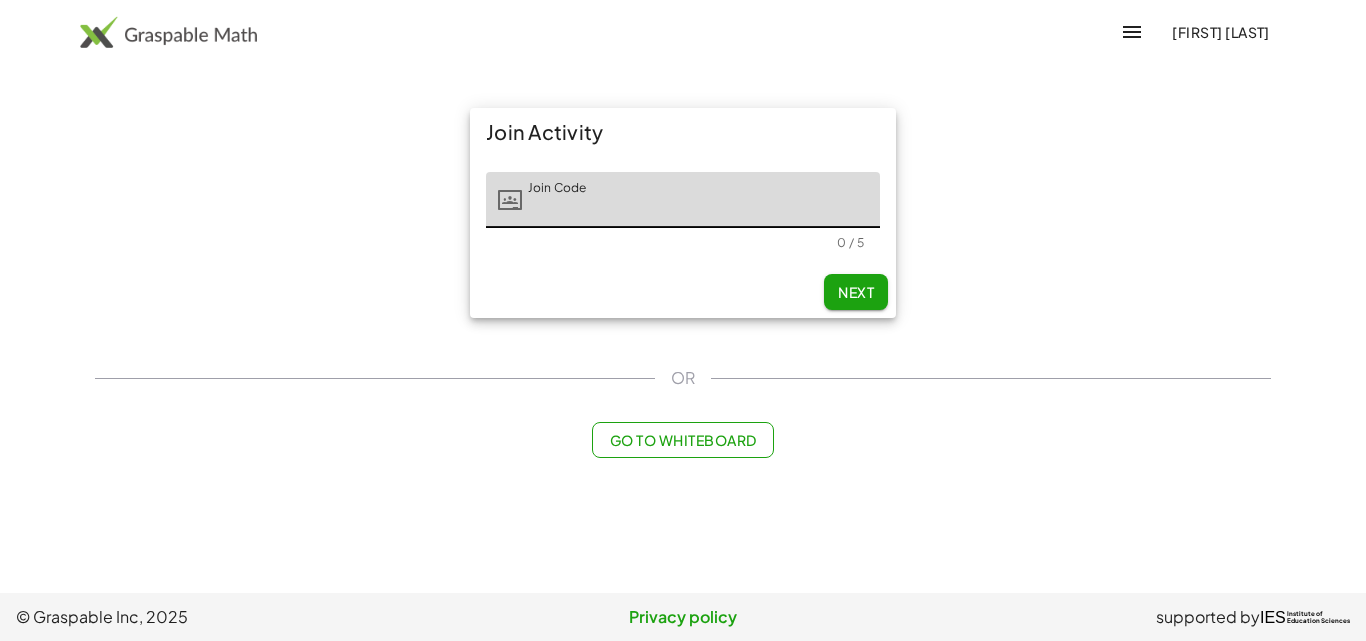 click on "Next" 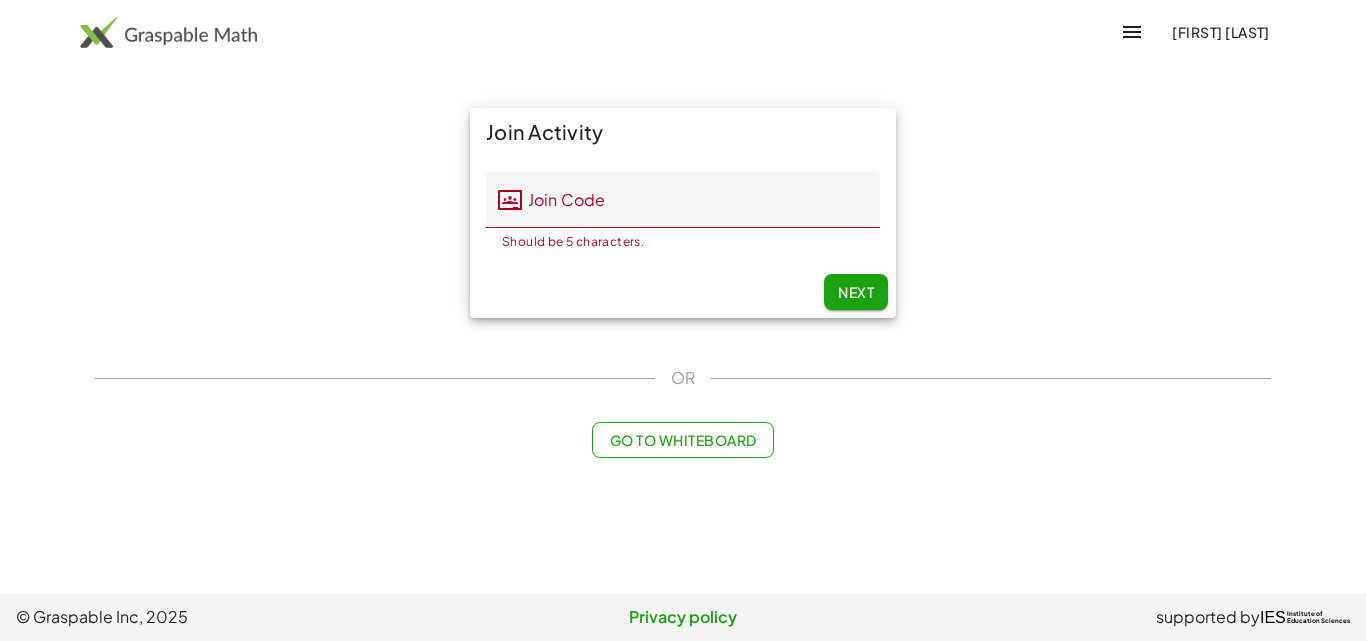 click on "Next" 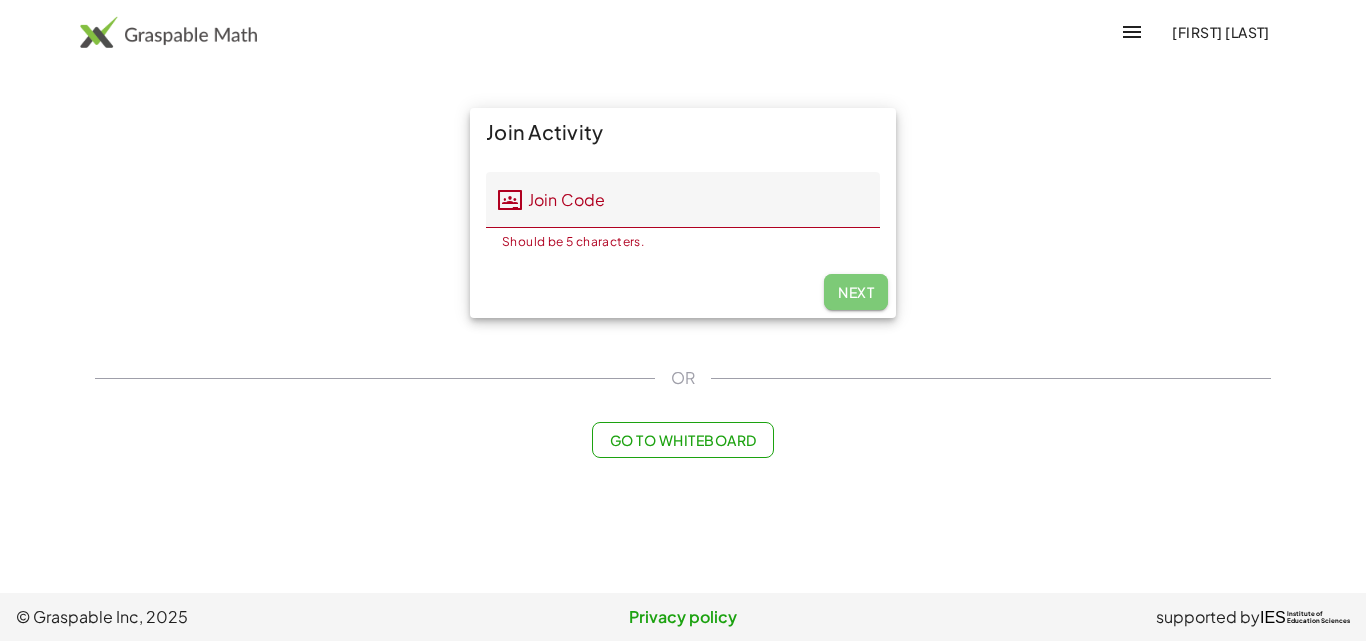 click on "Next" 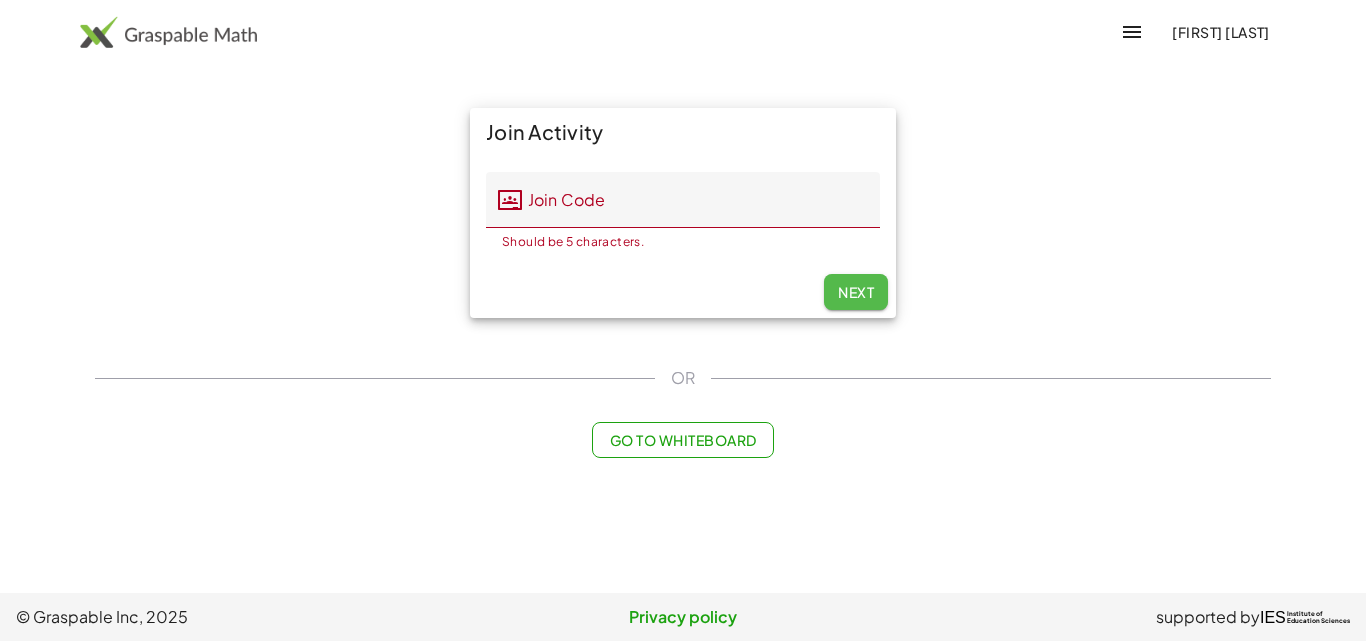click on "Next" 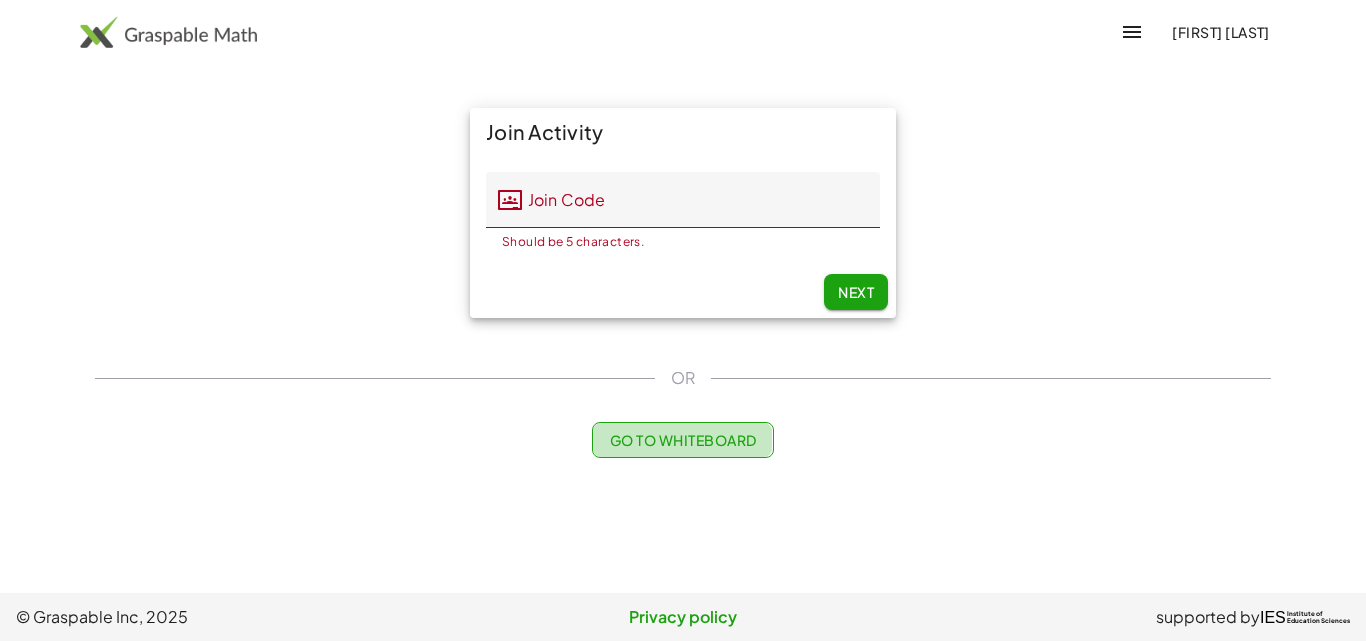 click on "Go to Whiteboard" 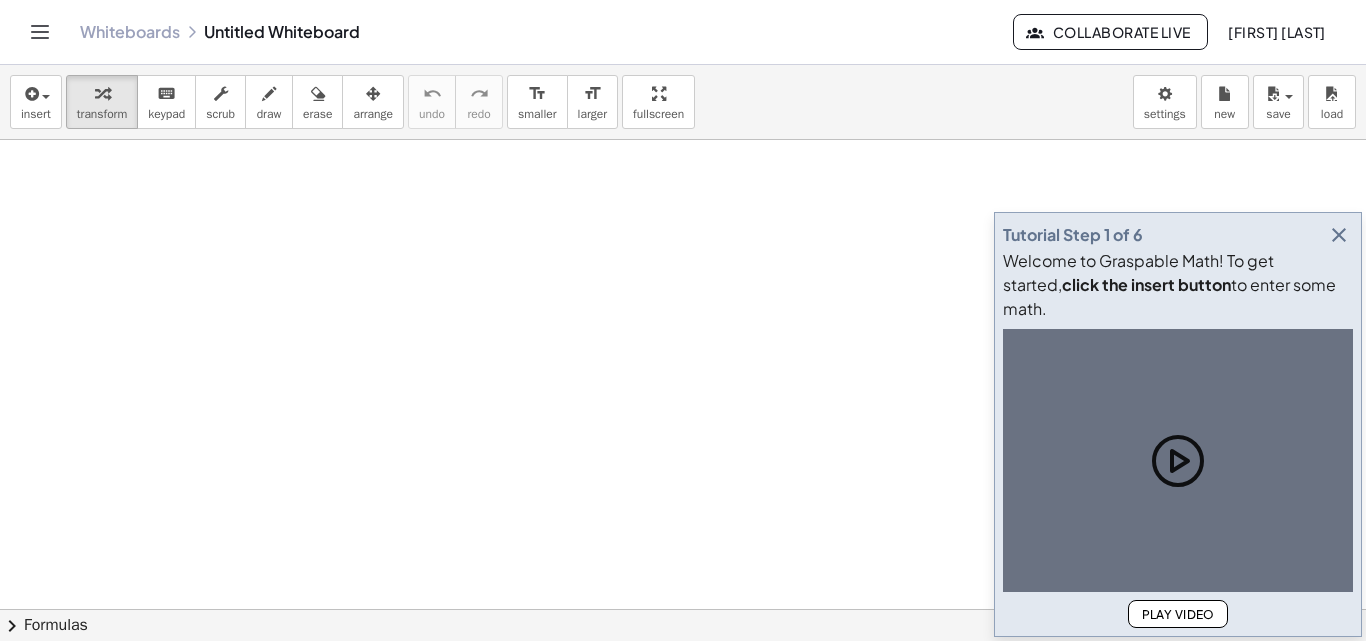 click at bounding box center [683, 674] 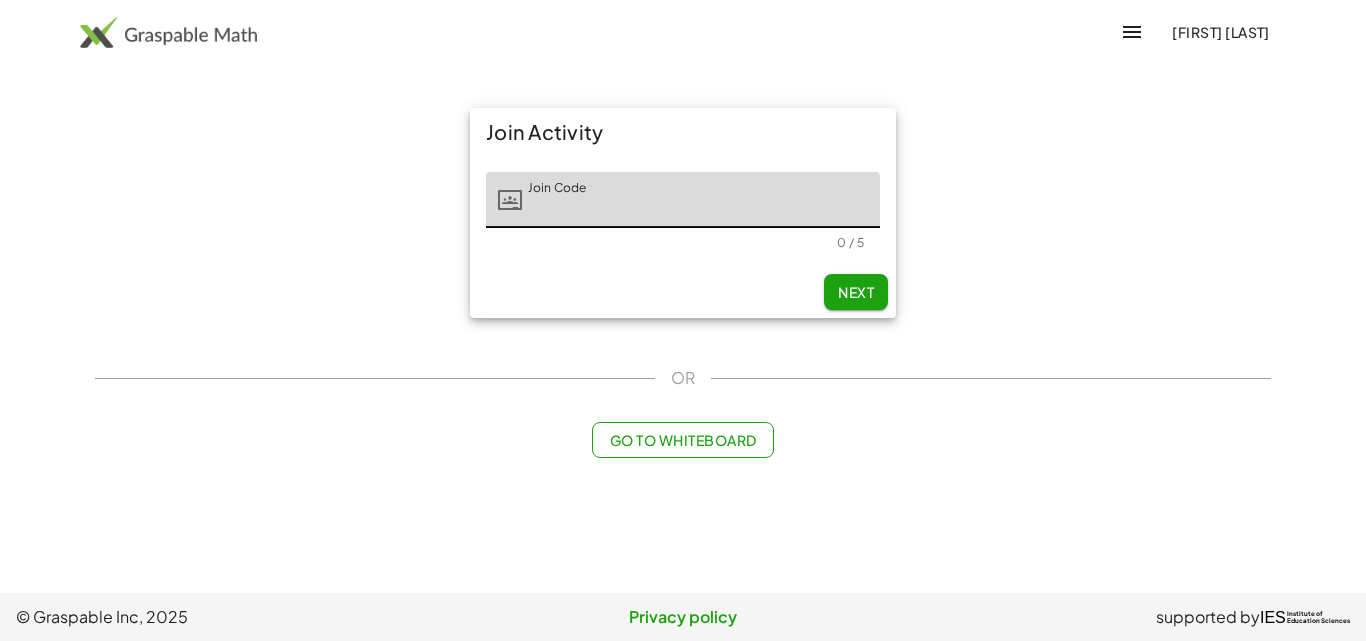 click on "Next" 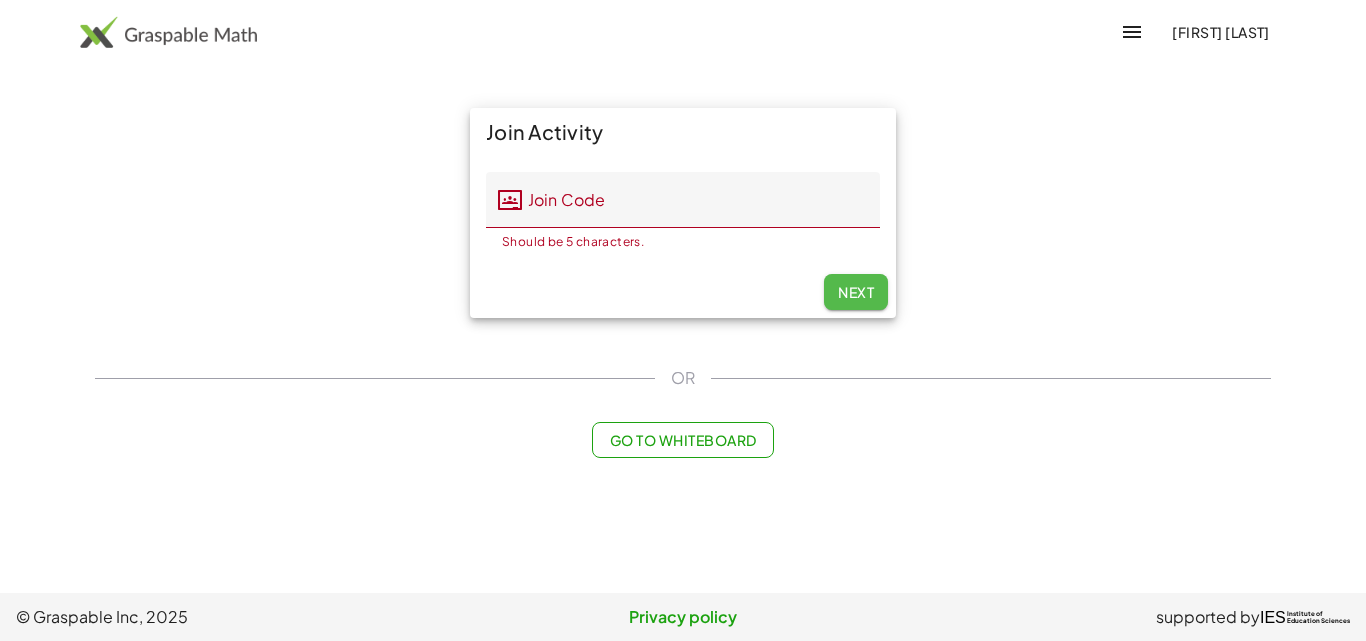 click on "Next" 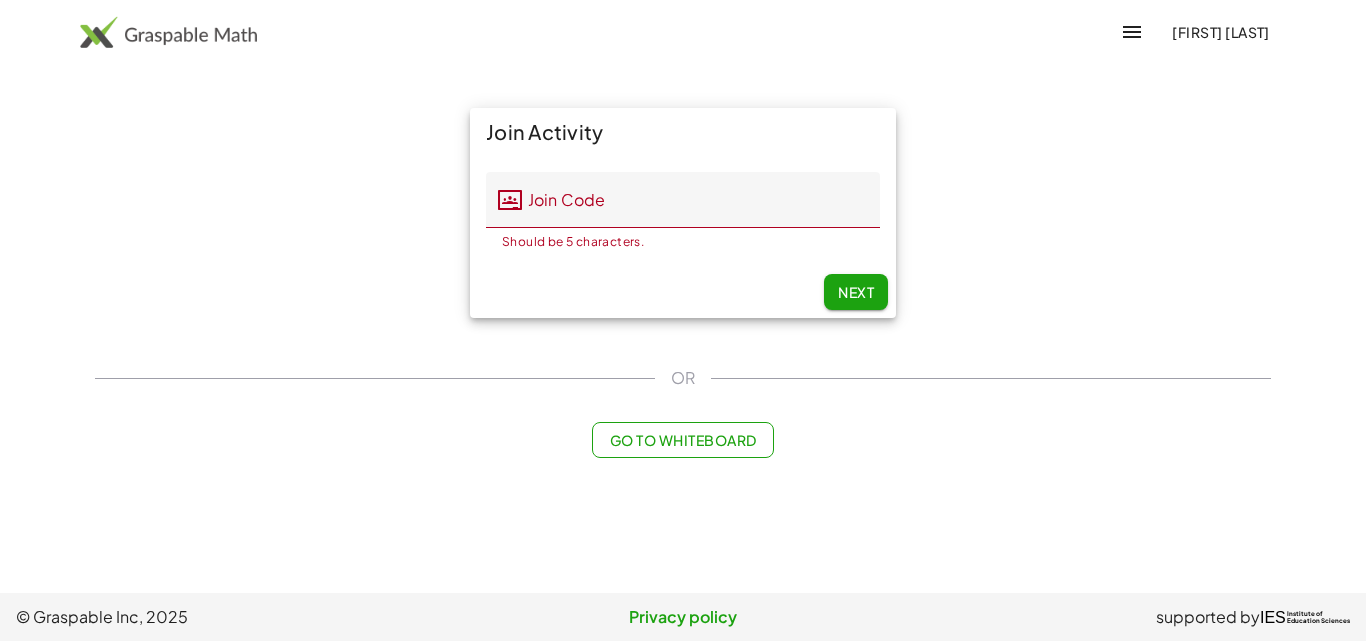click at bounding box center (168, 32) 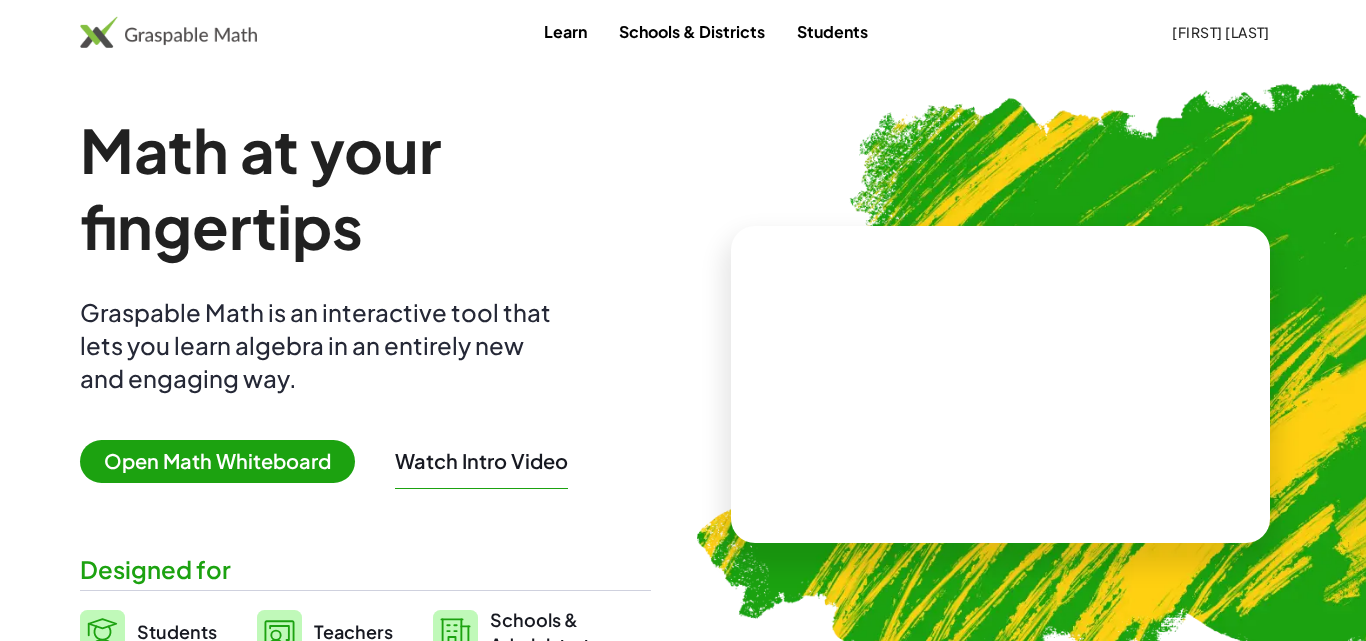 click at bounding box center [168, 32] 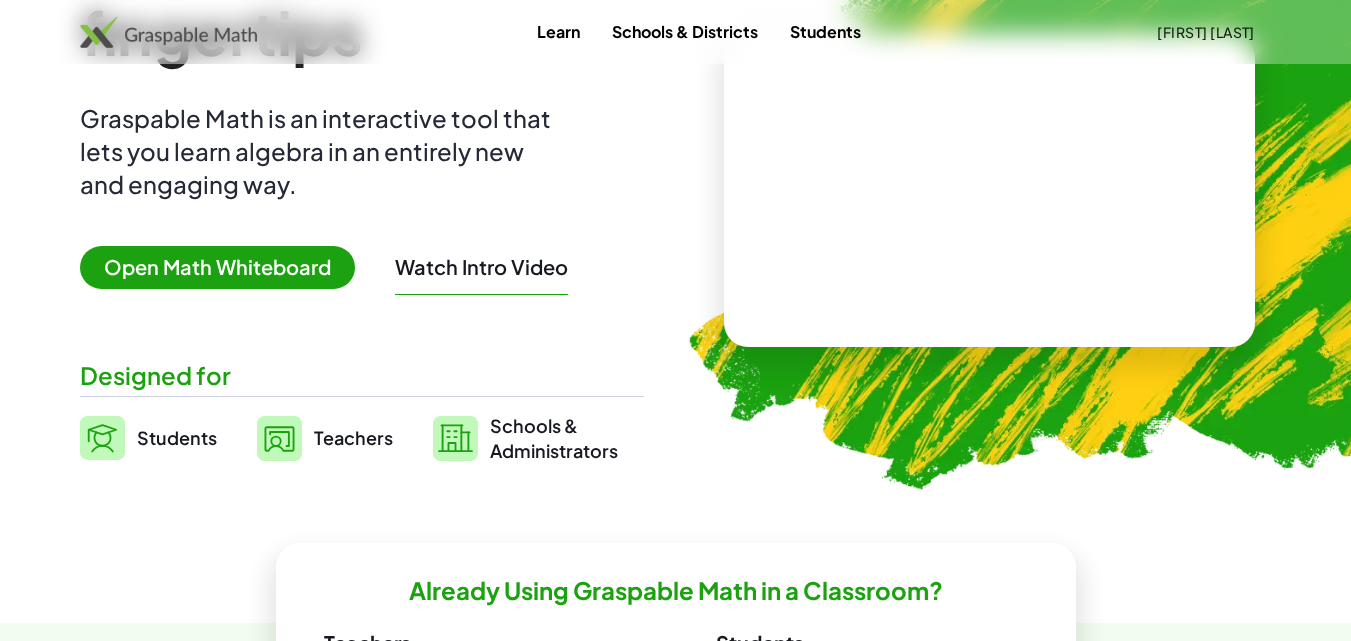 scroll, scrollTop: 201, scrollLeft: 0, axis: vertical 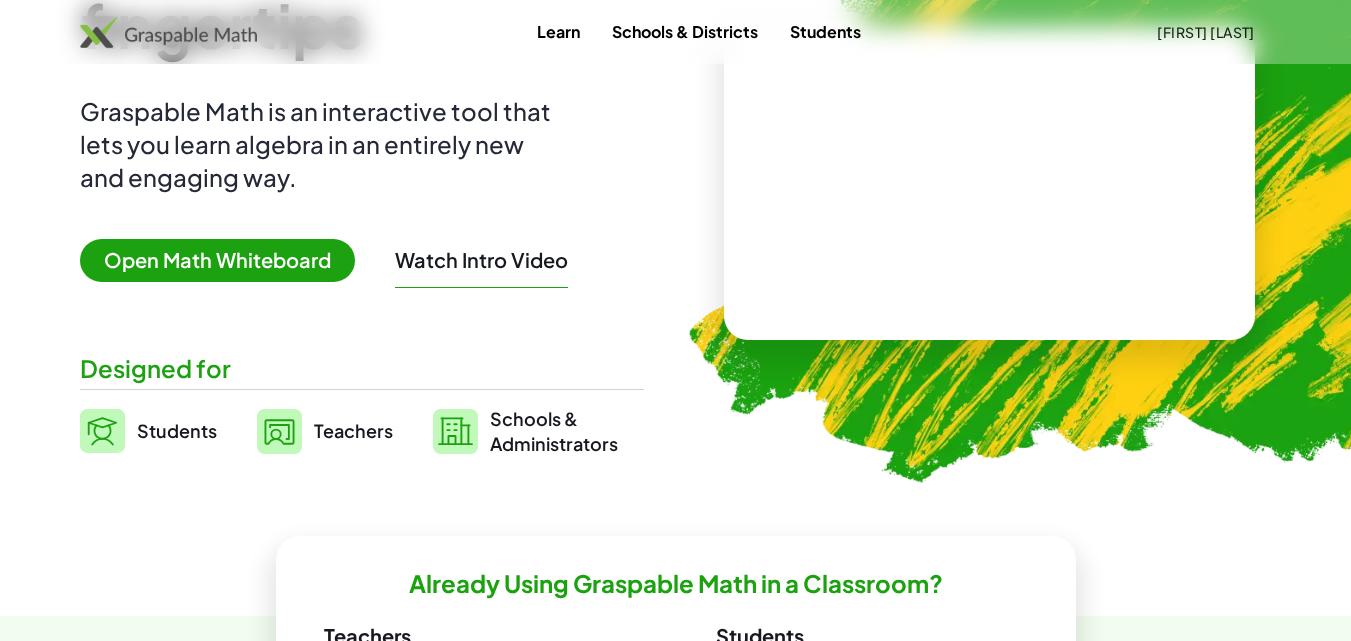 click on "Teachers" at bounding box center (325, 431) 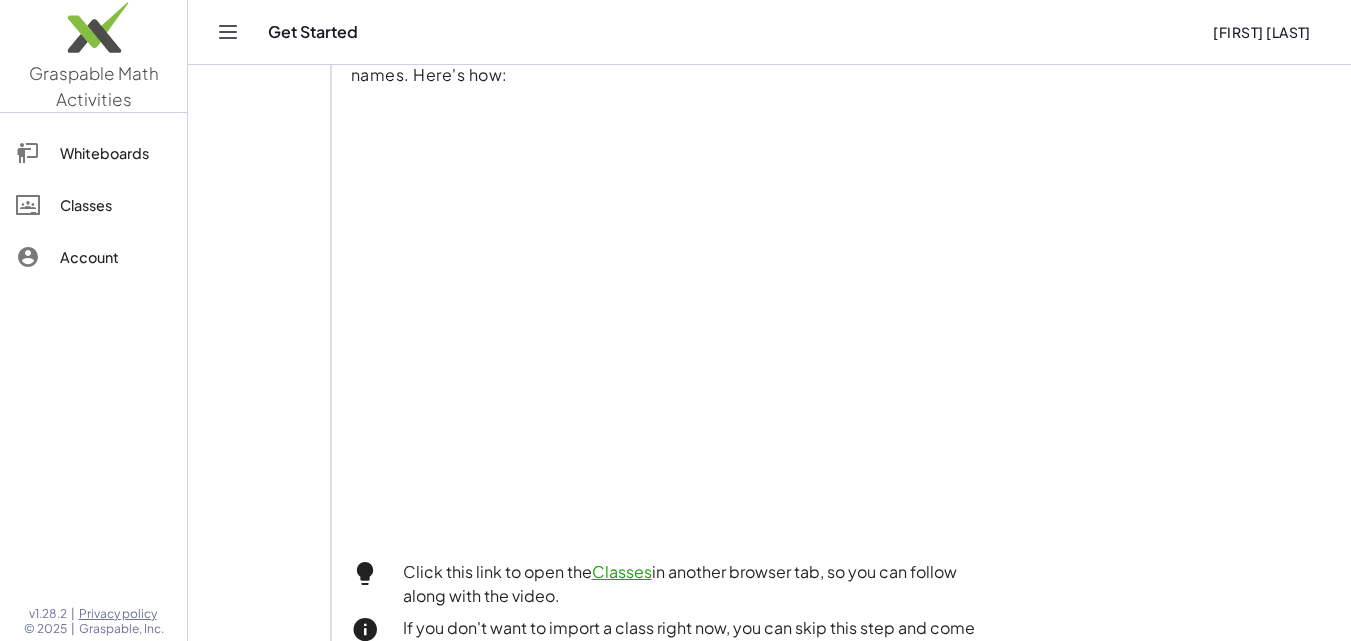 scroll, scrollTop: 432, scrollLeft: 0, axis: vertical 